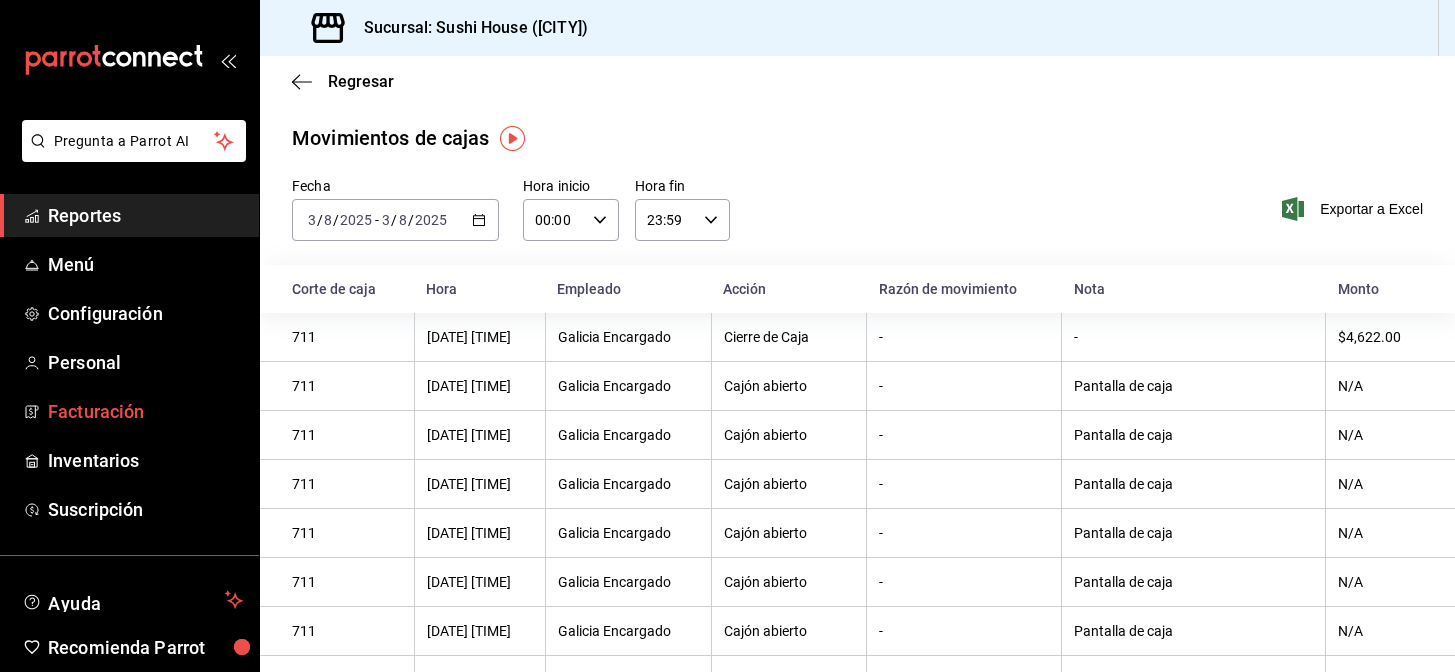 scroll, scrollTop: 0, scrollLeft: 0, axis: both 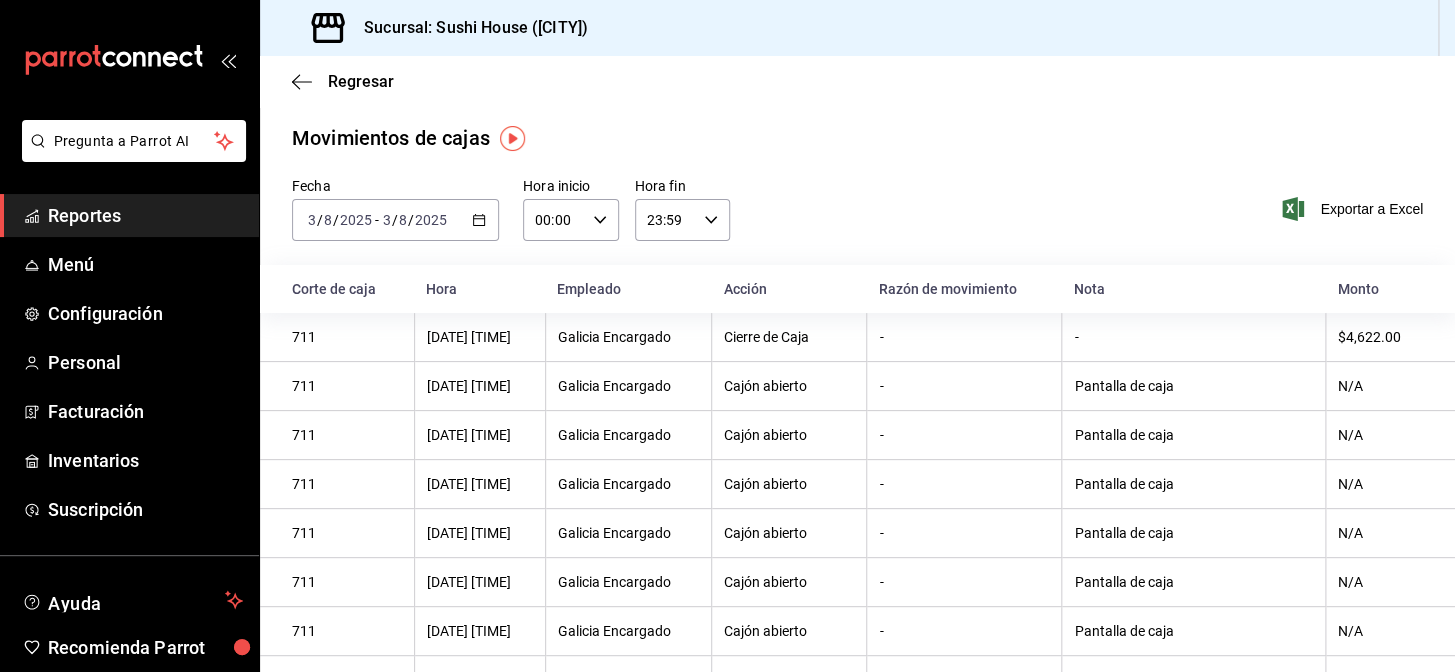 click on "Reportes" at bounding box center [145, 215] 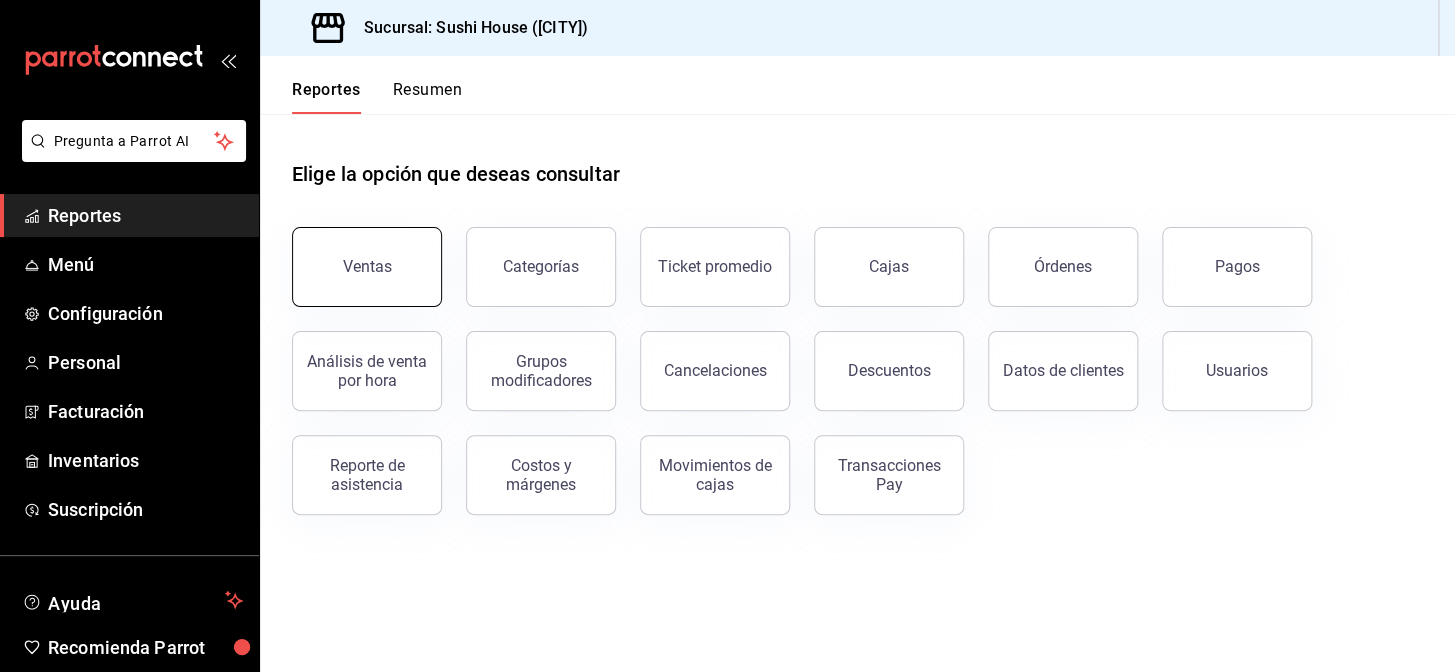 click on "Ventas" at bounding box center [367, 267] 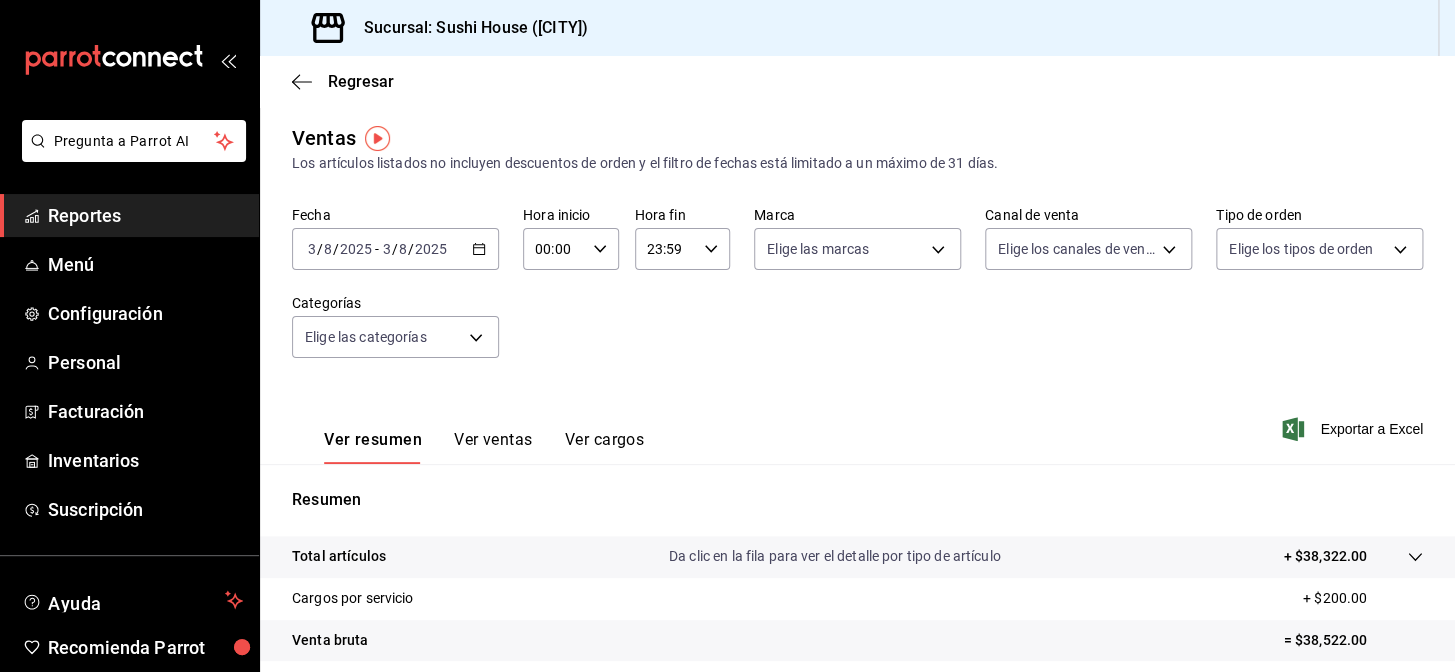 click on "Reportes" at bounding box center (145, 215) 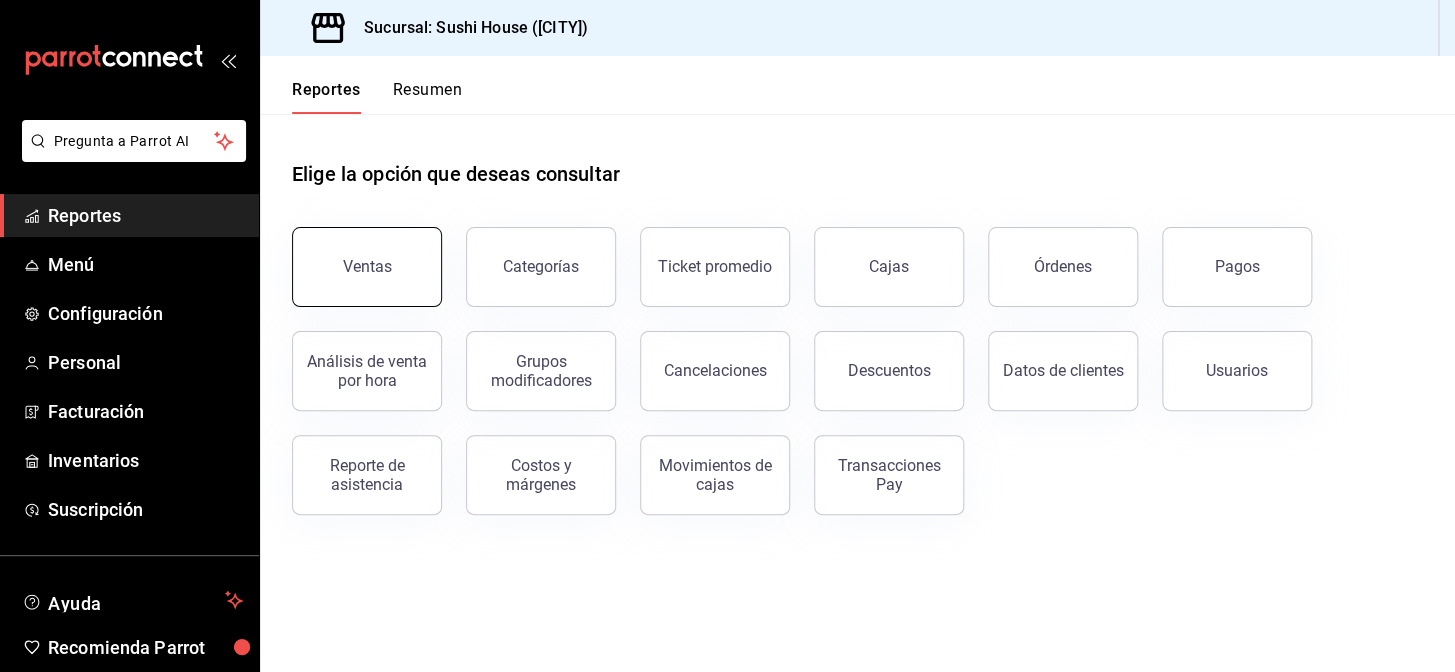 click on "Ventas" at bounding box center [367, 266] 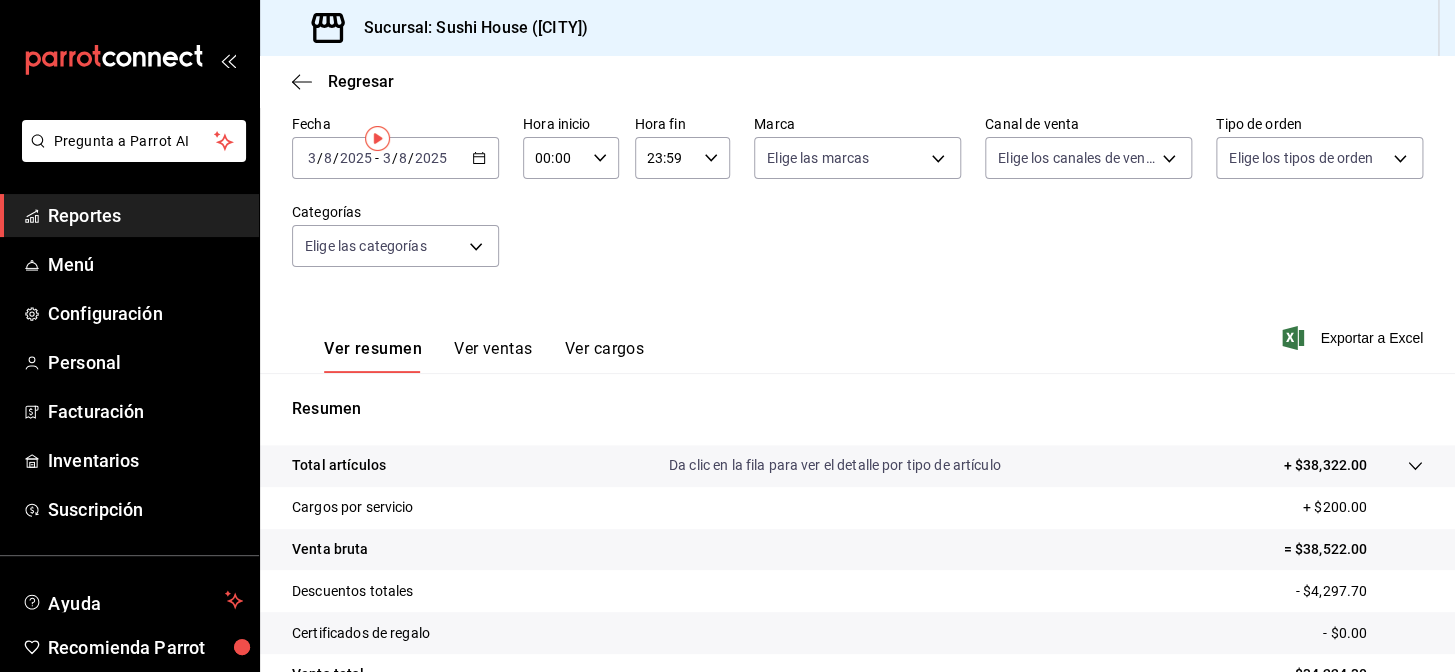 scroll, scrollTop: 0, scrollLeft: 0, axis: both 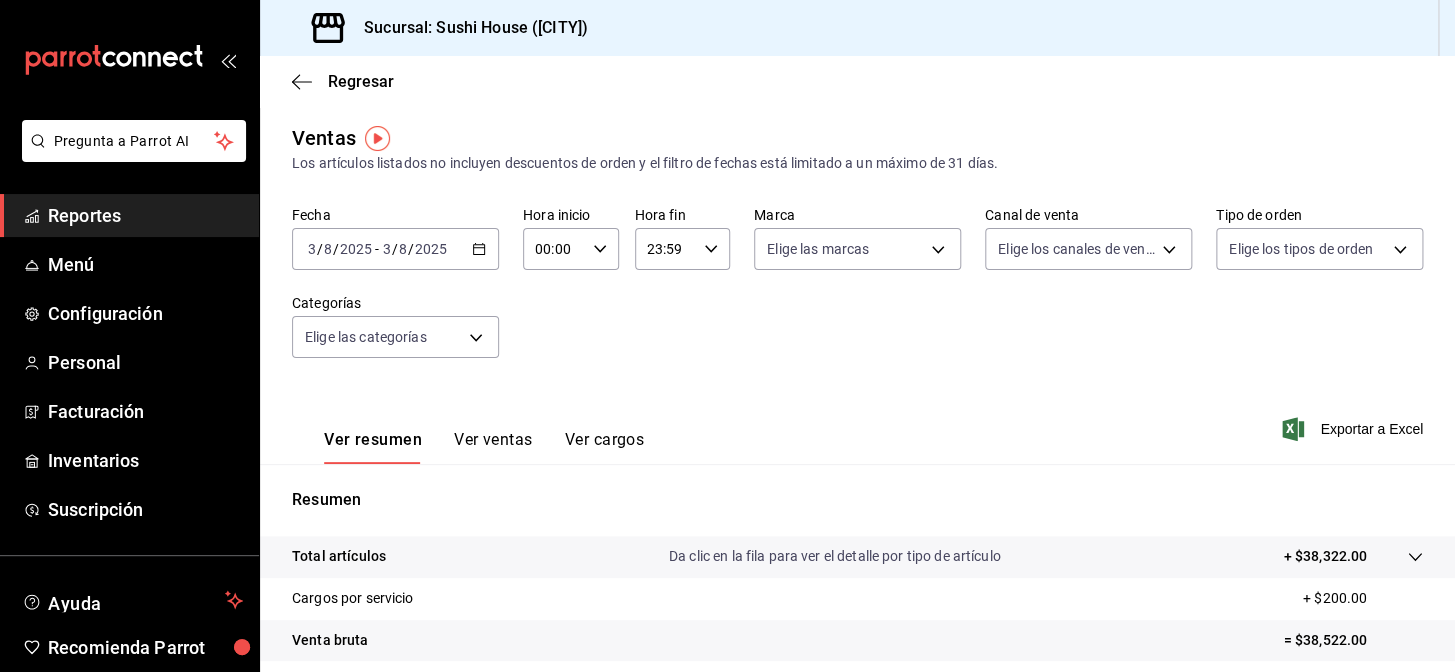 click on "Reportes" at bounding box center [129, 215] 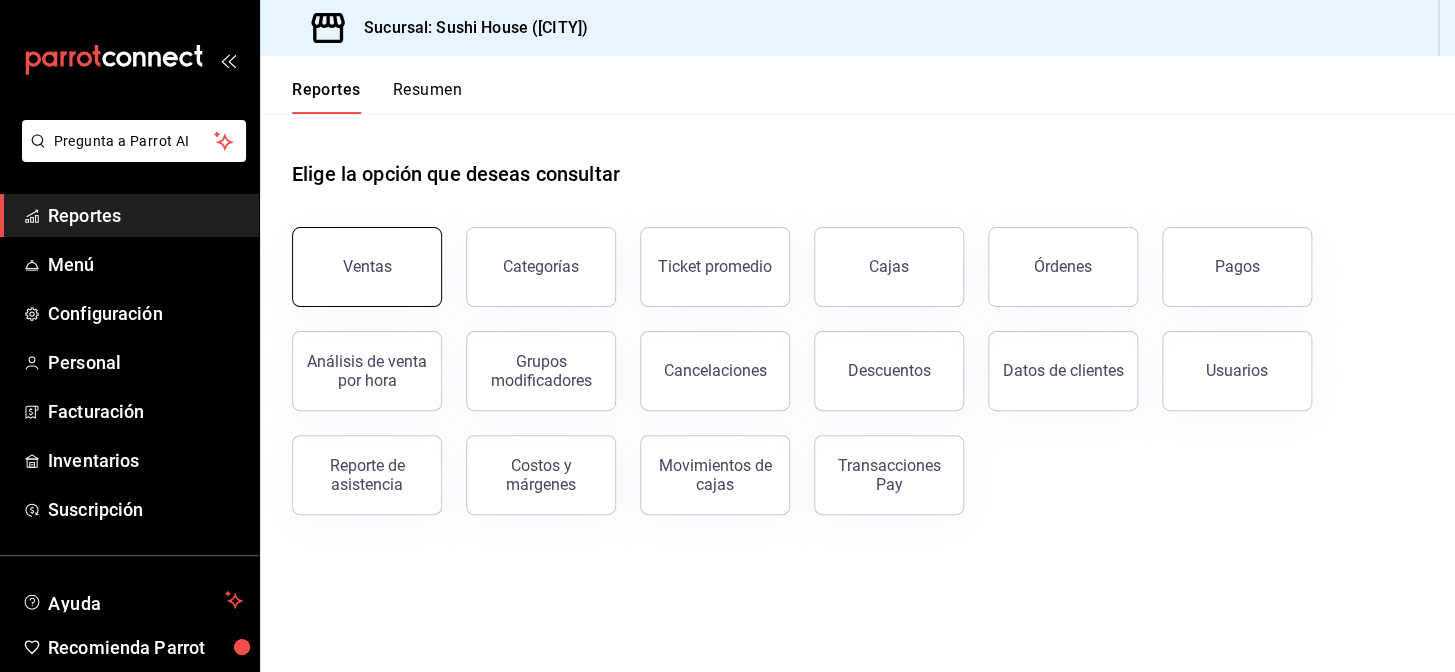 click on "Ventas" at bounding box center (355, 255) 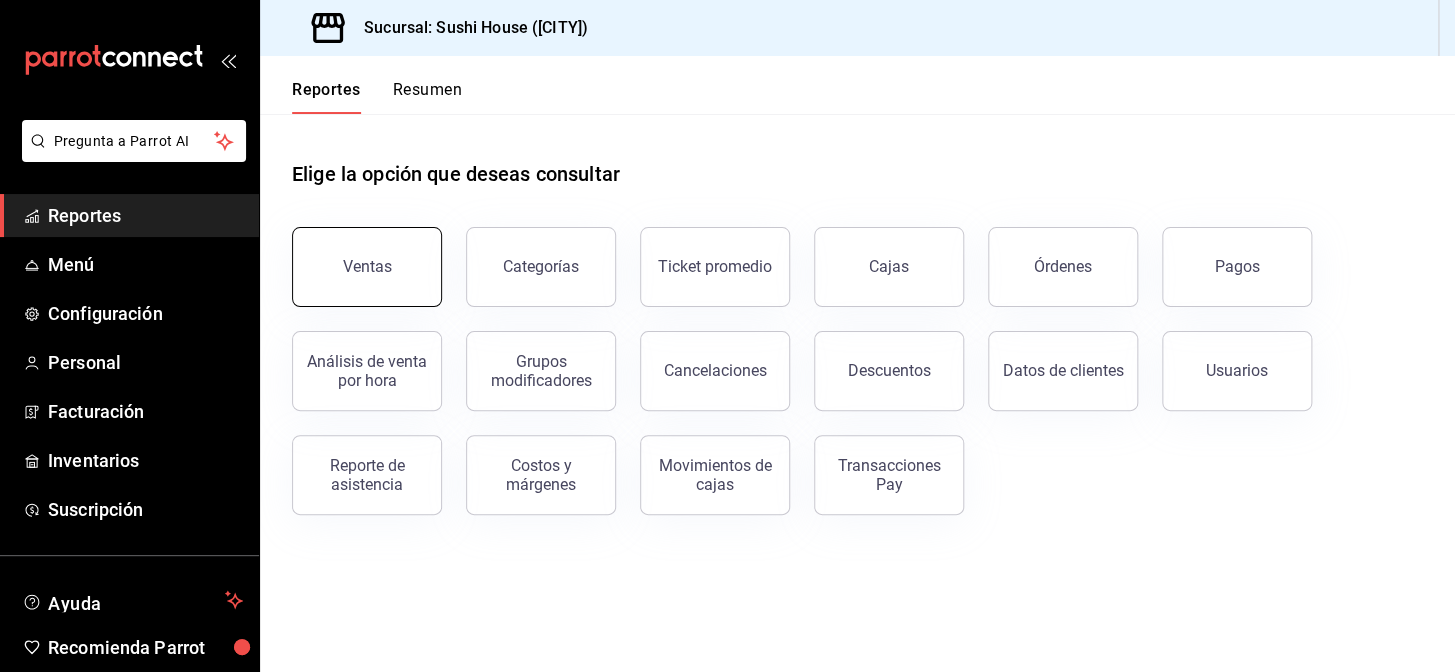click on "Ventas" at bounding box center [367, 267] 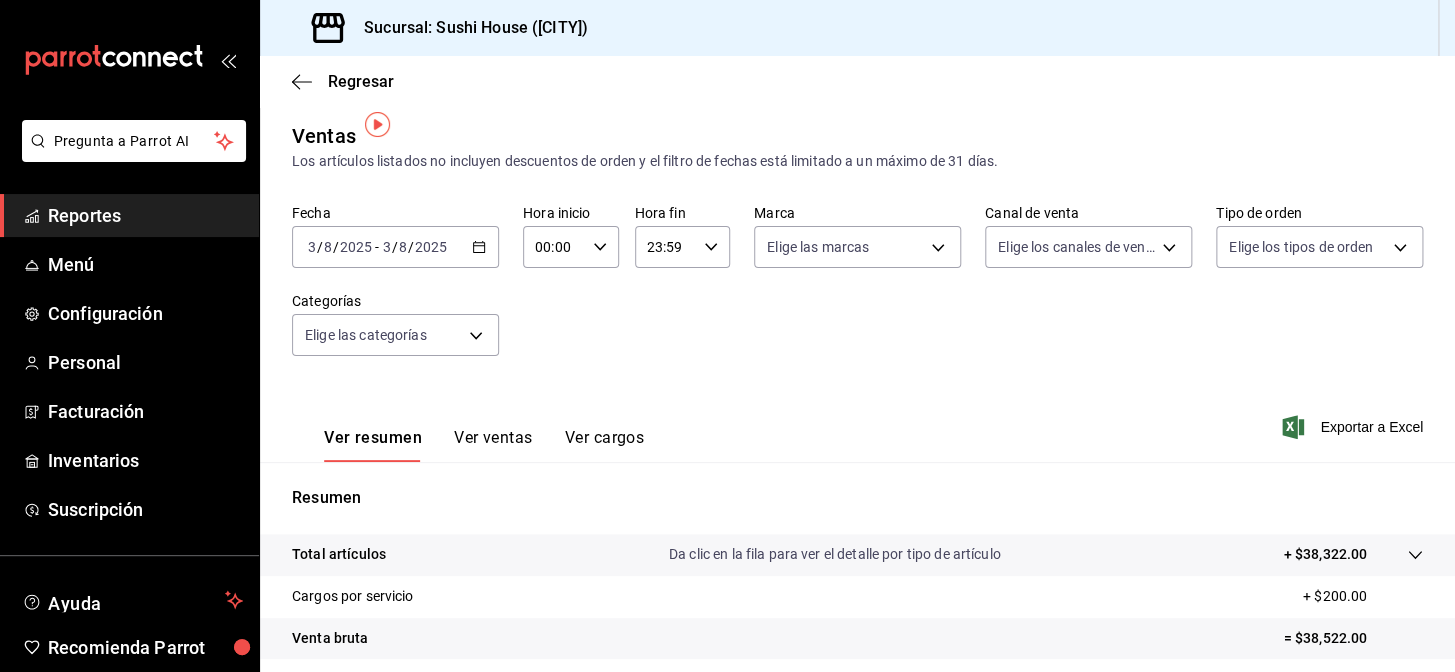 scroll, scrollTop: 0, scrollLeft: 0, axis: both 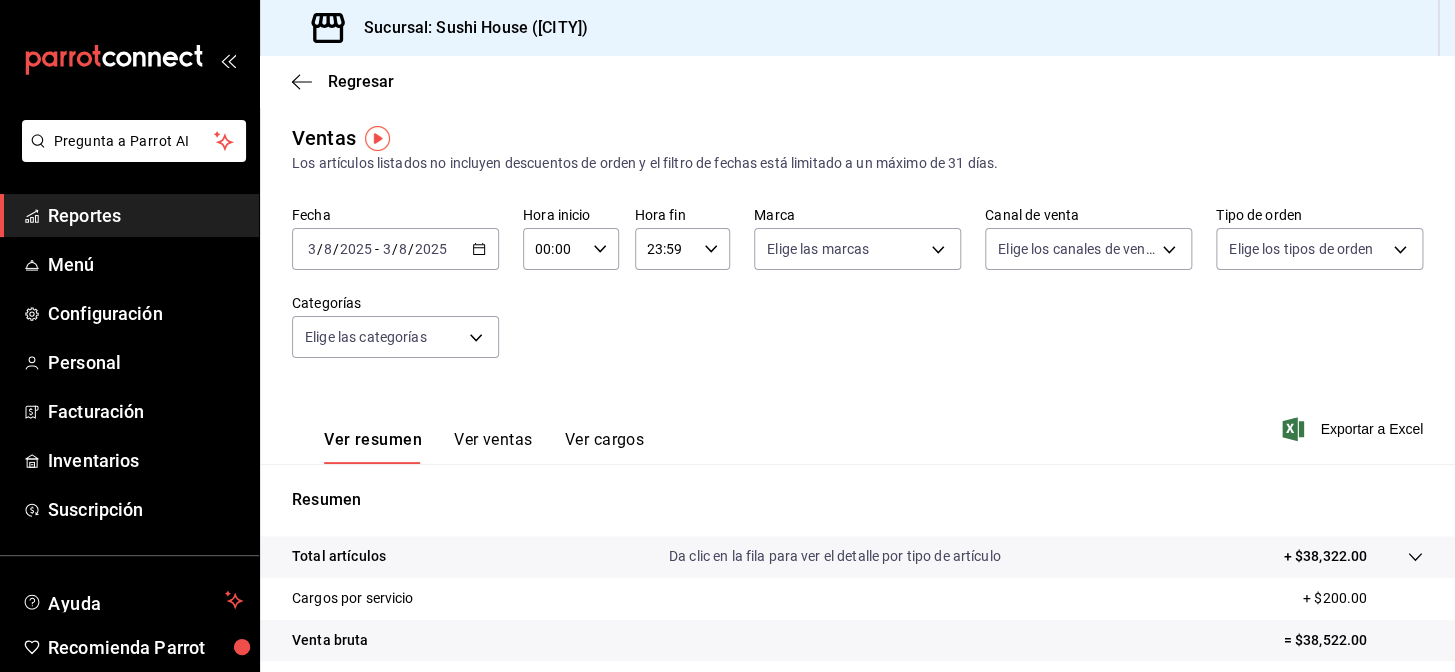click on "Reportes" at bounding box center [145, 215] 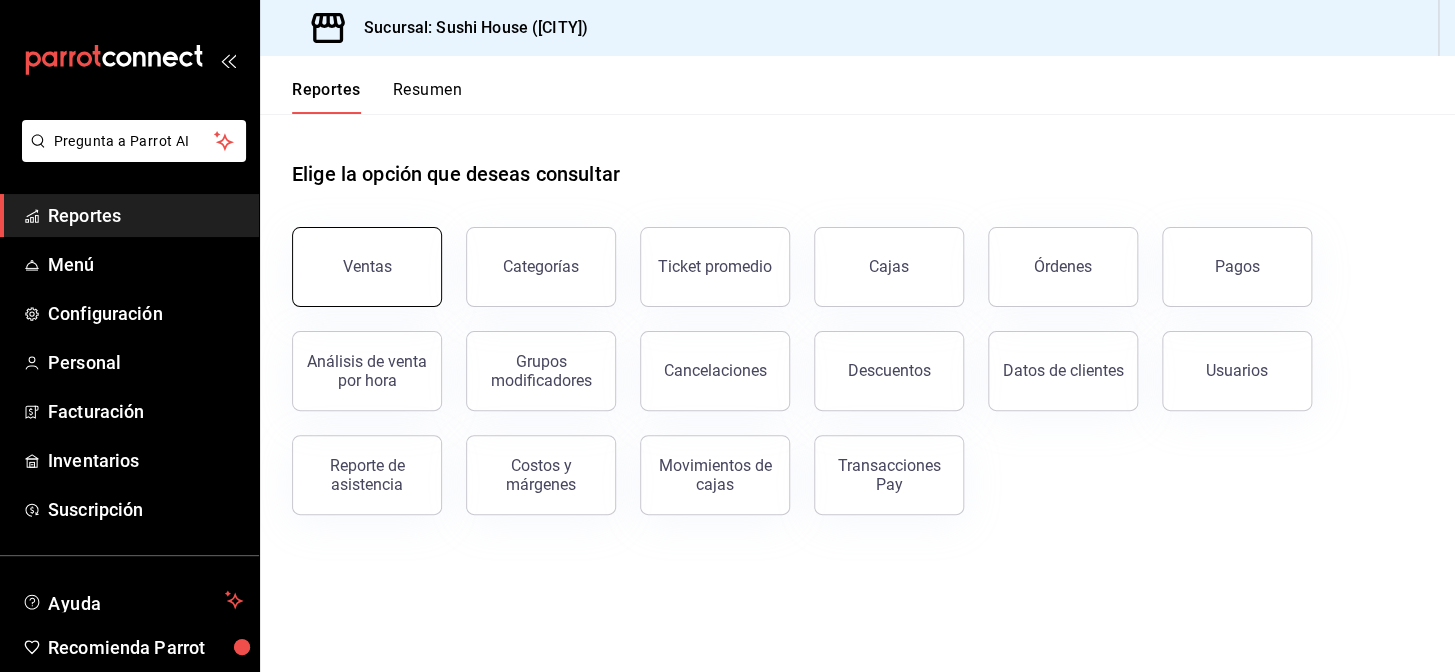 click on "Ventas" at bounding box center [367, 267] 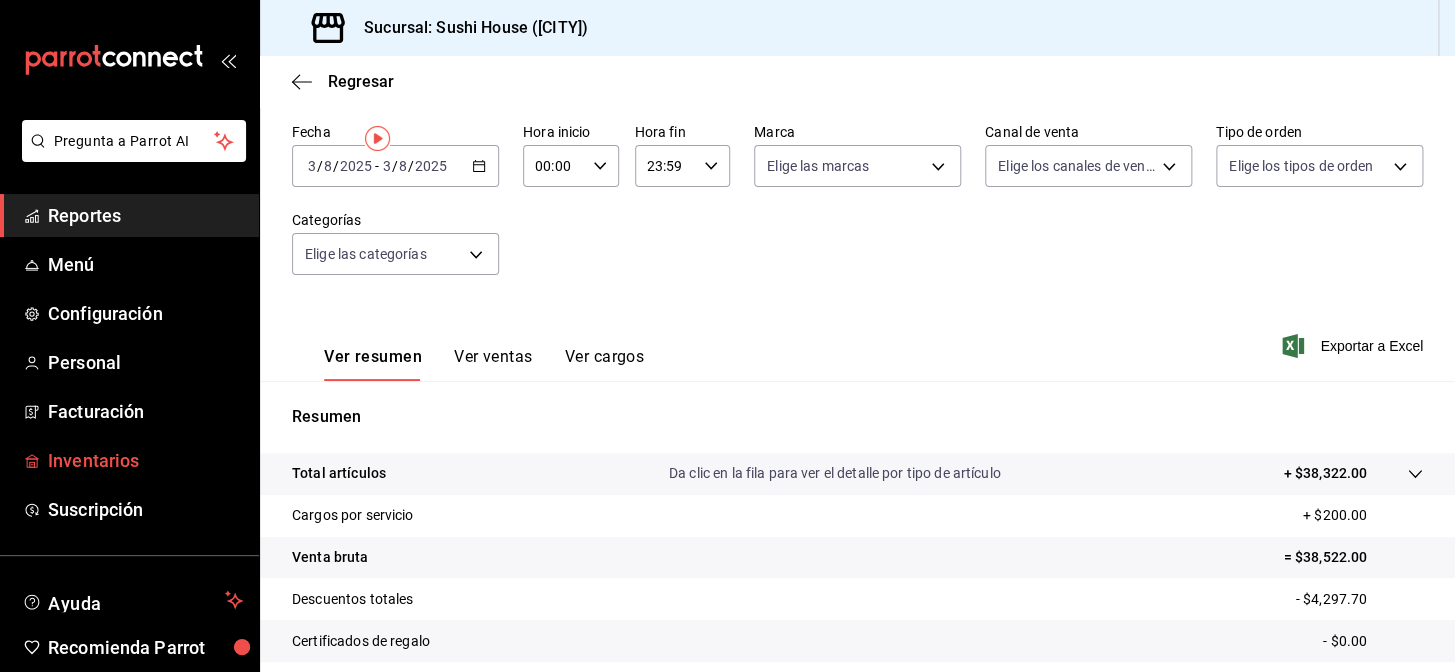 scroll, scrollTop: 0, scrollLeft: 0, axis: both 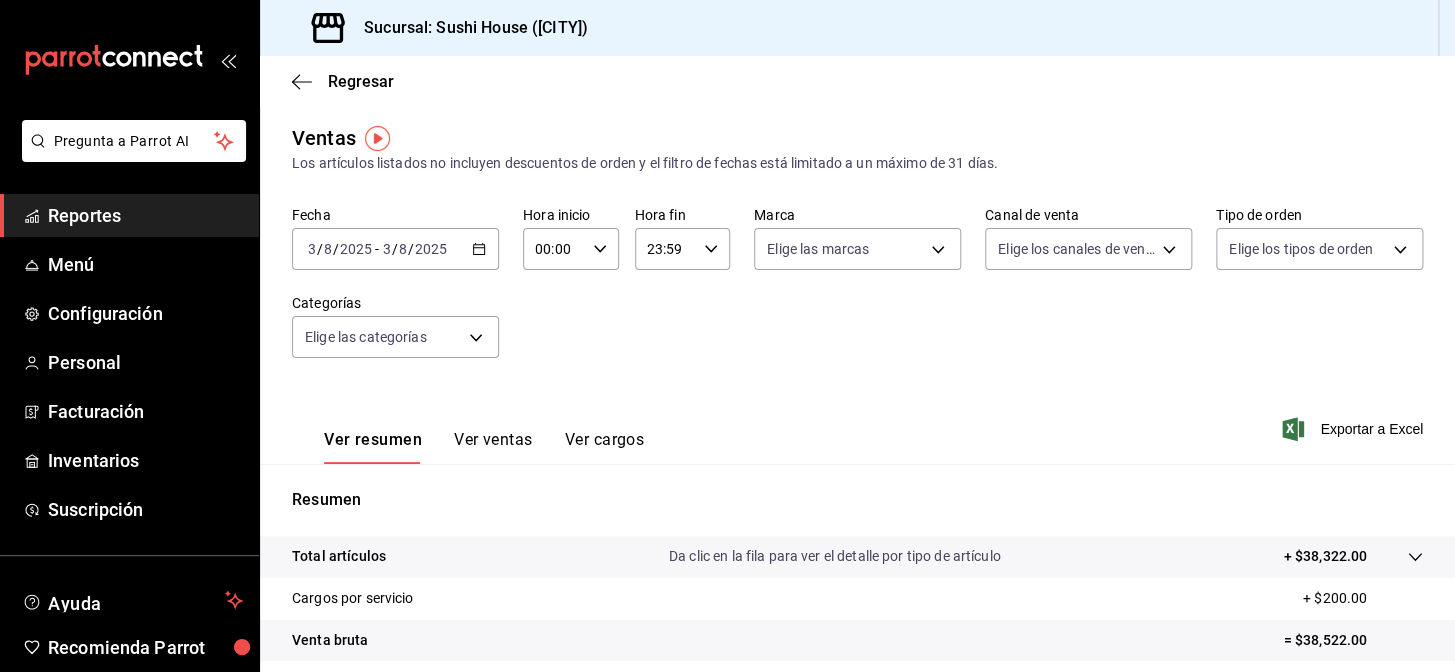 click on "Pregunta a Parrot AI" at bounding box center (129, 157) 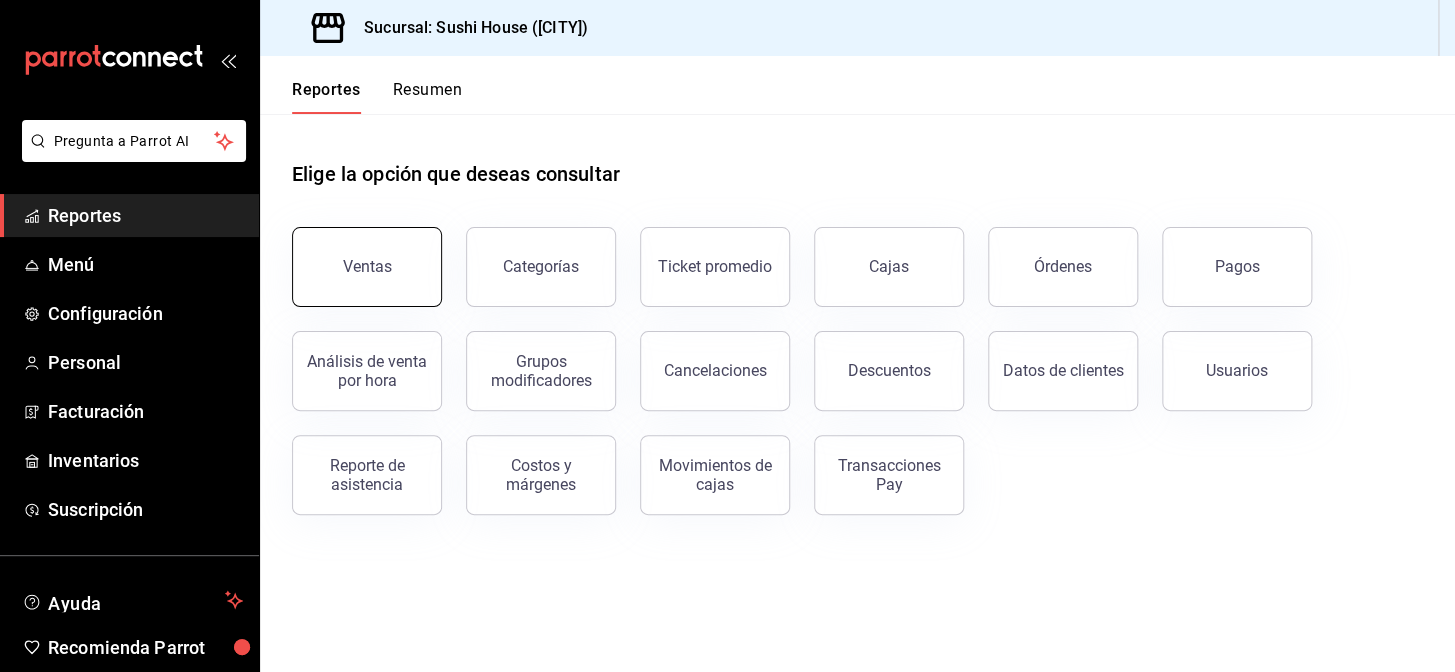 click on "Ventas" at bounding box center [367, 267] 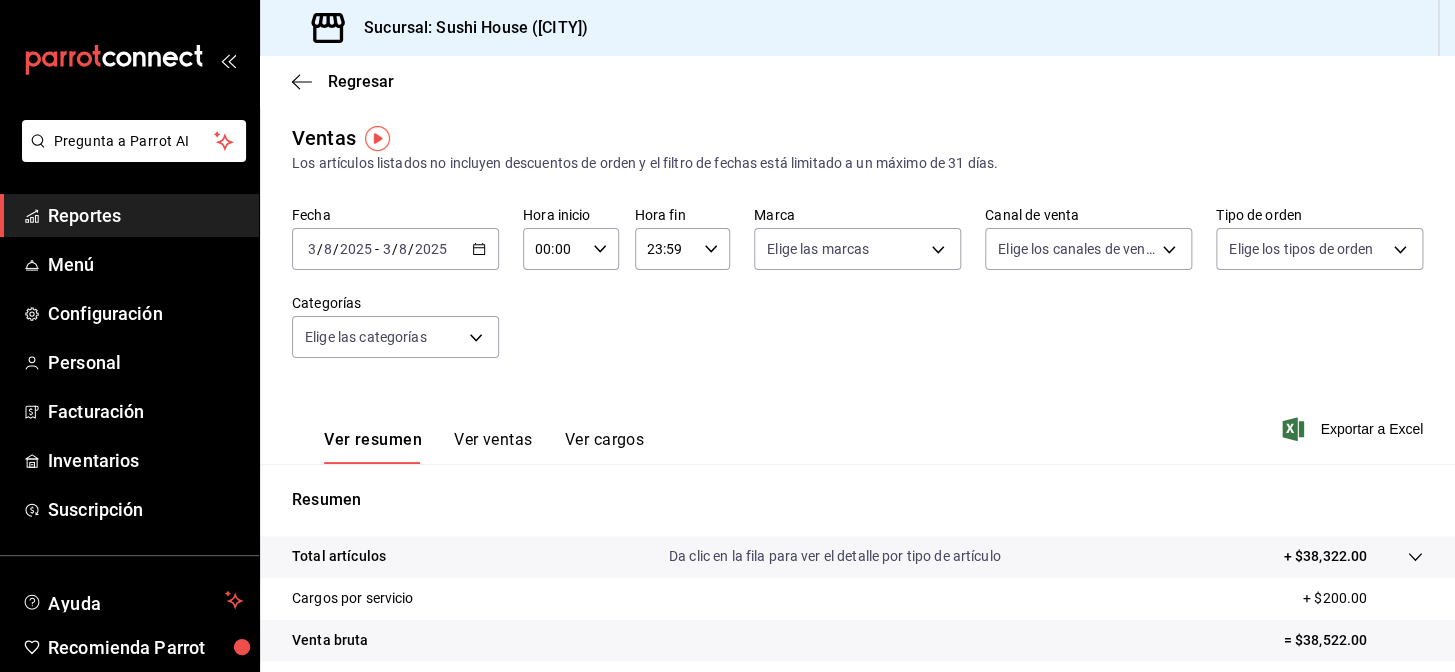 click on "Reportes" at bounding box center [145, 215] 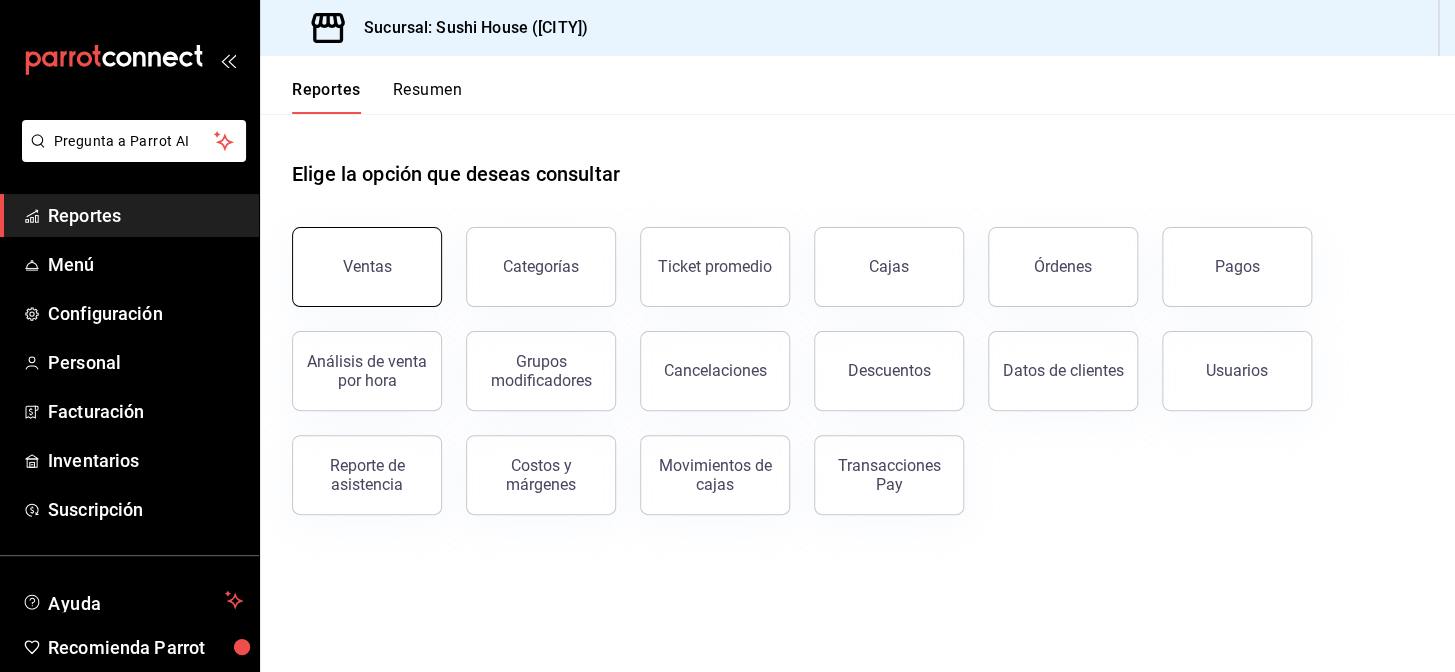 click on "Ventas" at bounding box center [367, 267] 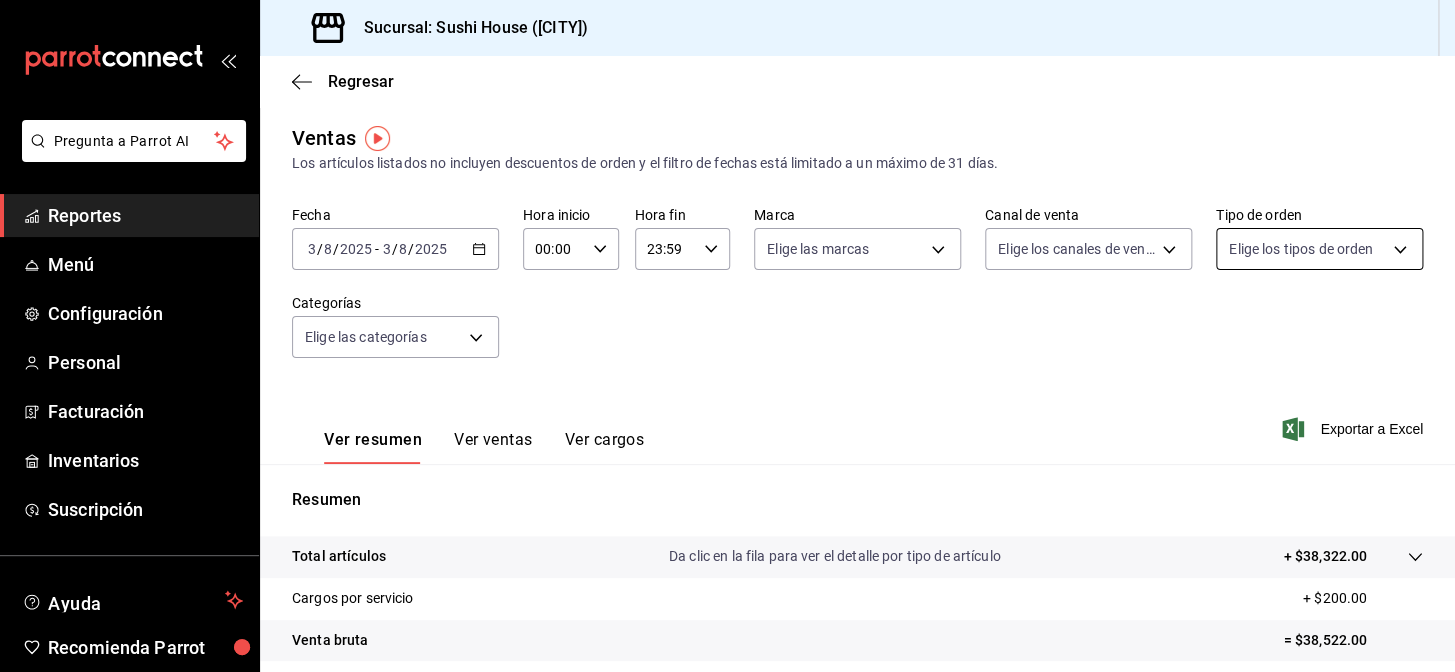 click on "Pregunta a Parrot AI Reportes   Menú   Configuración   Personal   Facturación   Inventarios   Suscripción   Ayuda Recomienda Parrot   Galicia Encargado   Sugerir nueva función   Sucursal: Sushi House (Galicia) Regresar Ventas Los artículos listados no incluyen descuentos de orden y el filtro de fechas está limitado a un máximo de 31 días. Fecha [DATE] [DATE] - [DATE] [DATE] Hora inicio 00:00 Hora inicio Hora fin 23:59 Hora fin Marca Elige las marcas Canal de venta Elige los canales de venta Tipo de orden Elige los tipos de orden Categorías Elige las categorías Ver resumen Ver ventas Ver cargos Exportar a Excel Resumen Total artículos Da clic en la fila para ver el detalle por tipo de artículo + $38,322.00 Cargos por servicio + $200.00 Venta bruta = $38,522.00 Descuentos totales - $4,297.70 Certificados de regalo - $0.00 Venta total = $34,224.30 Impuestos - $4,720.59 Venta neta = $29,503.71 Pregunta a Parrot AI Reportes   Menú   Configuración   Personal   Facturación" at bounding box center (727, 336) 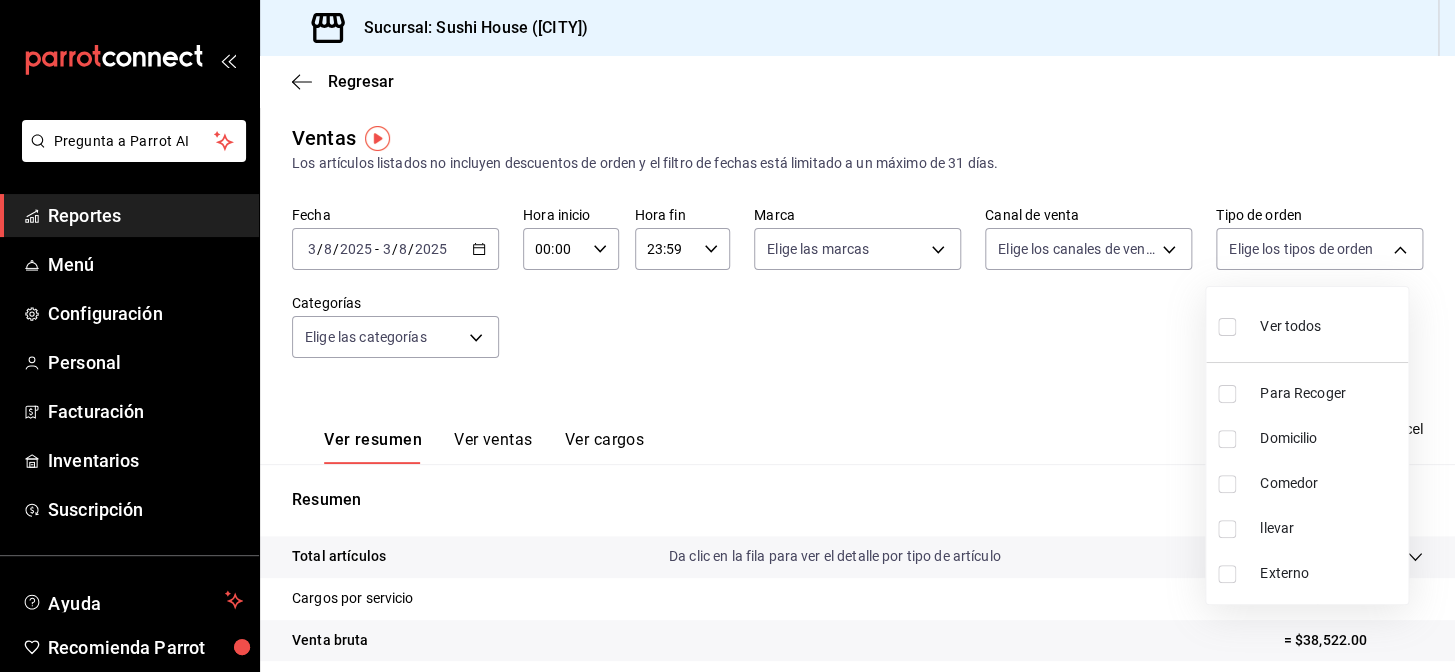 click at bounding box center (727, 336) 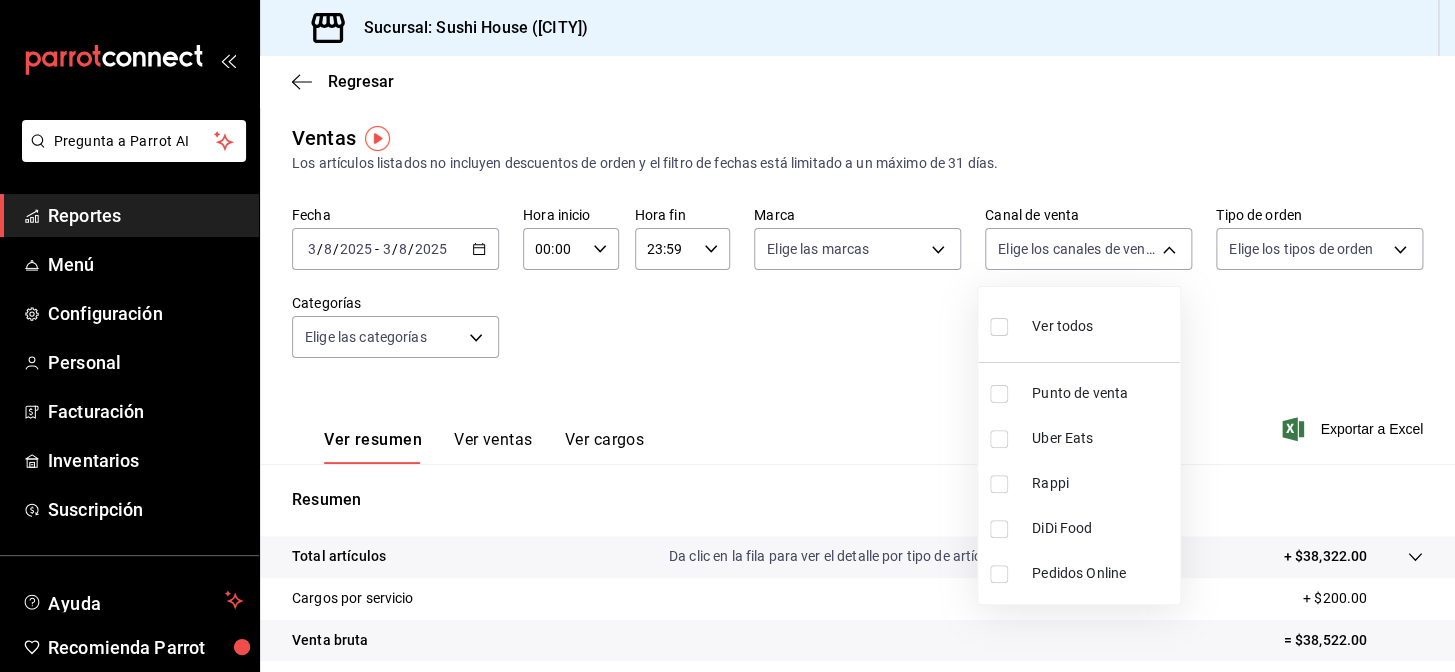 click on "Pregunta a Parrot AI Reportes   Menú   Configuración   Personal   Facturación   Inventarios   Suscripción   Ayuda Recomienda Parrot   Galicia Encargado   Sugerir nueva función   Sucursal: Sushi House (Galicia) Regresar Ventas Los artículos listados no incluyen descuentos de orden y el filtro de fechas está limitado a un máximo de 31 días. Fecha [DATE] [DATE] - [DATE] [DATE] Hora inicio 00:00 Hora inicio Hora fin 23:59 Hora fin Marca Elige las marcas Canal de venta Elige los canales de venta Tipo de orden Elige los tipos de orden Categorías Elige las categorías Ver resumen Ver ventas Ver cargos Exportar a Excel Resumen Total artículos Da clic en la fila para ver el detalle por tipo de artículo + $38,322.00 Cargos por servicio + $200.00 Venta bruta = $38,522.00 Descuentos totales - $4,297.70 Certificados de regalo - $0.00 Venta total = $34,224.30 Impuestos - $4,720.59 Venta neta = $29,503.71 Pregunta a Parrot AI Reportes   Menú   Configuración   Personal   Facturación" at bounding box center [727, 336] 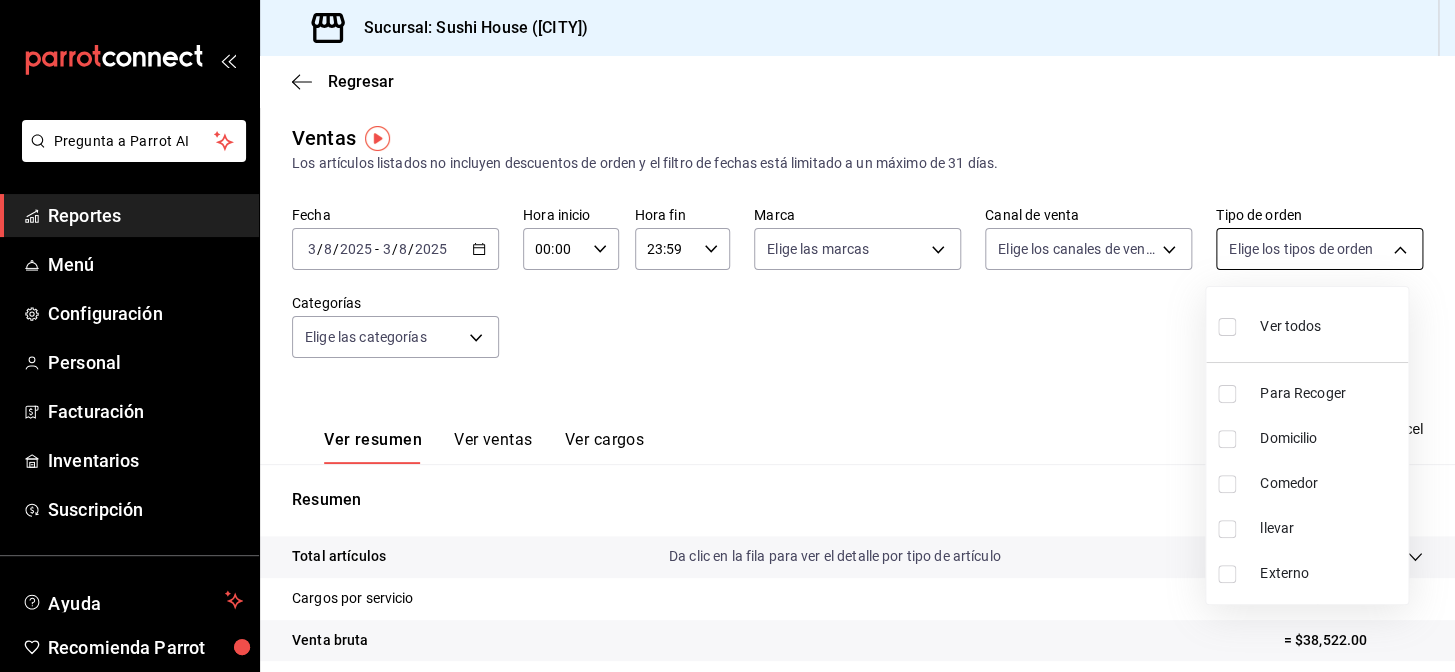 click on "Pregunta a Parrot AI Reportes   Menú   Configuración   Personal   Facturación   Inventarios   Suscripción   Ayuda Recomienda Parrot   Galicia Encargado   Sugerir nueva función   Sucursal: Sushi House (Galicia) Regresar Ventas Los artículos listados no incluyen descuentos de orden y el filtro de fechas está limitado a un máximo de 31 días. Fecha [DATE] [DATE] - [DATE] [DATE] Hora inicio 00:00 Hora inicio Hora fin 23:59 Hora fin Marca Elige las marcas Canal de venta Elige los canales de venta Tipo de orden Elige los tipos de orden Categorías Elige las categorías Ver resumen Ver ventas Ver cargos Exportar a Excel Resumen Total artículos Da clic en la fila para ver el detalle por tipo de artículo + $38,322.00 Cargos por servicio + $200.00 Venta bruta = $38,522.00 Descuentos totales - $4,297.70 Certificados de regalo - $0.00 Venta total = $34,224.30 Impuestos - $4,720.59 Venta neta = $29,503.71 Pregunta a Parrot AI Reportes   Menú   Configuración   Personal   Facturación" at bounding box center [727, 336] 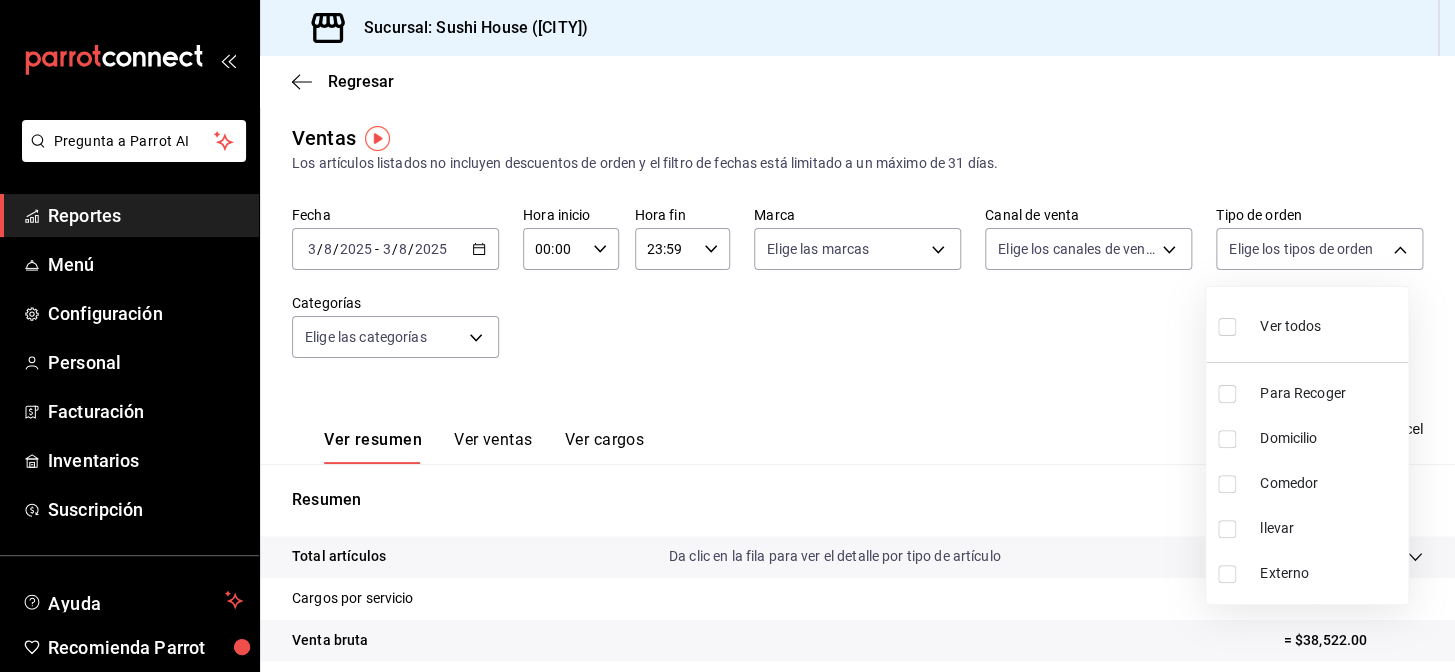 click at bounding box center [727, 336] 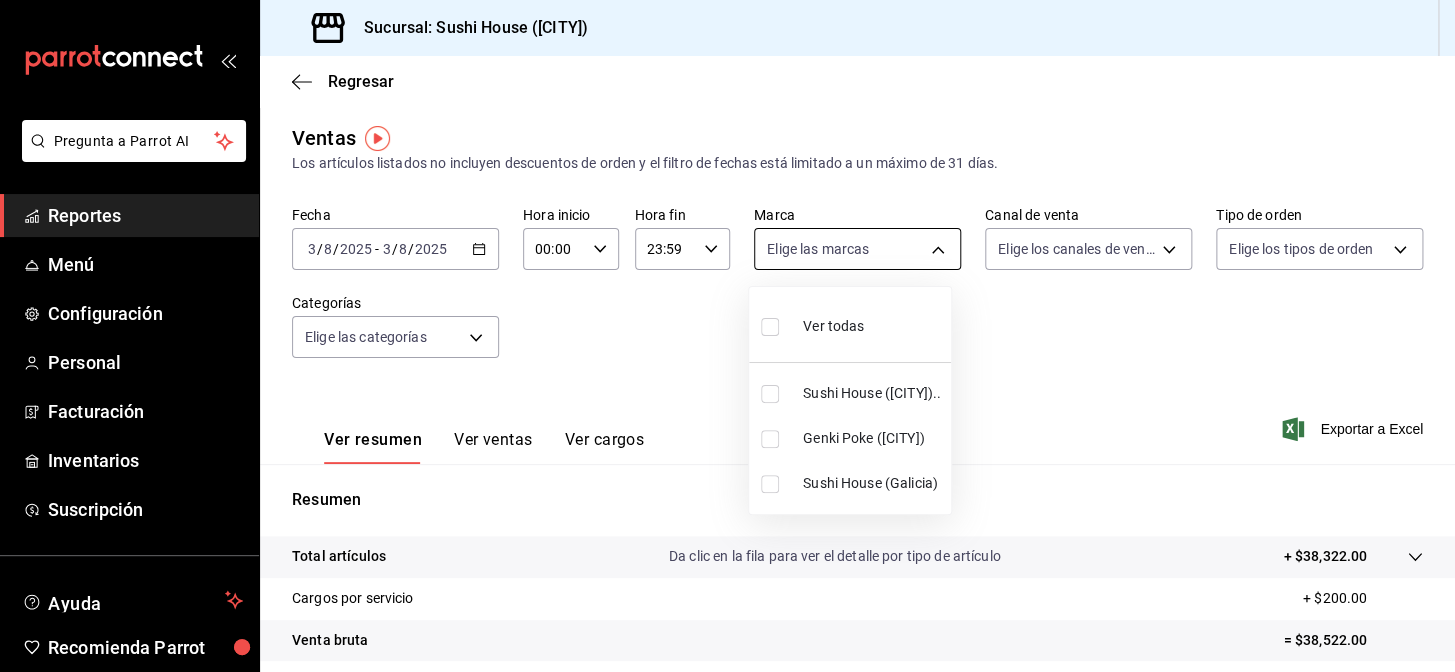 click on "Pregunta a Parrot AI Reportes   Menú   Configuración   Personal   Facturación   Inventarios   Suscripción   Ayuda Recomienda Parrot   Galicia Encargado   Sugerir nueva función   Sucursal: Sushi House (Galicia) Regresar Ventas Los artículos listados no incluyen descuentos de orden y el filtro de fechas está limitado a un máximo de 31 días. Fecha [DATE] [DATE] - [DATE] [DATE] Hora inicio 00:00 Hora inicio Hora fin 23:59 Hora fin Marca Elige las marcas Canal de venta Elige los canales de venta Tipo de orden Elige los tipos de orden Categorías Elige las categorías Ver resumen Ver ventas Ver cargos Exportar a Excel Resumen Total artículos Da clic en la fila para ver el detalle por tipo de artículo + $38,322.00 Cargos por servicio + $200.00 Venta bruta = $38,522.00 Descuentos totales - $4,297.70 Certificados de regalo - $0.00 Venta total = $34,224.30 Impuestos - $4,720.59 Venta neta = $29,503.71 Pregunta a Parrot AI Reportes   Menú   Configuración   Personal   Facturación" at bounding box center (727, 336) 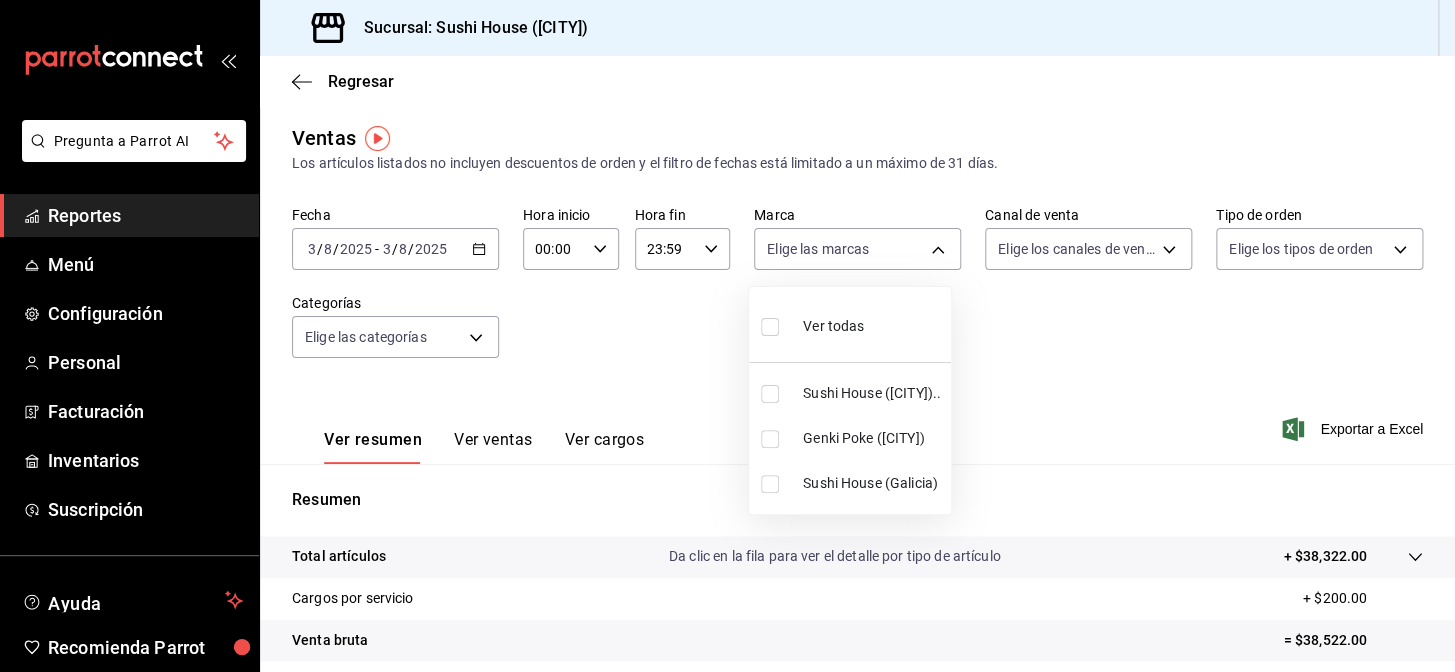click at bounding box center [727, 336] 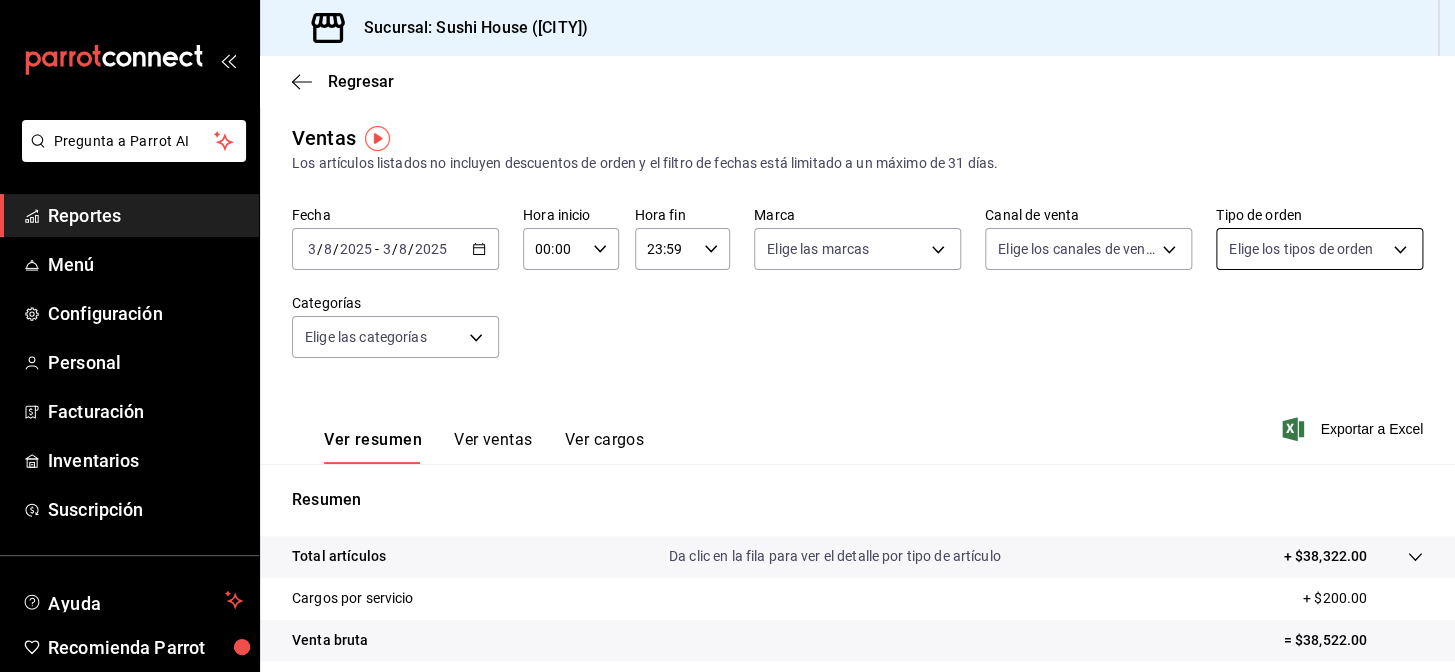 click on "Pregunta a Parrot AI Reportes   Menú   Configuración   Personal   Facturación   Inventarios   Suscripción   Ayuda Recomienda Parrot   Galicia Encargado   Sugerir nueva función   Sucursal: Sushi House (Galicia) Regresar Ventas Los artículos listados no incluyen descuentos de orden y el filtro de fechas está limitado a un máximo de 31 días. Fecha [DATE] [DATE] - [DATE] [DATE] Hora inicio 00:00 Hora inicio Hora fin 23:59 Hora fin Marca Elige las marcas Canal de venta Elige los canales de venta Tipo de orden Elige los tipos de orden Categorías Elige las categorías Ver resumen Ver ventas Ver cargos Exportar a Excel Resumen Total artículos Da clic en la fila para ver el detalle por tipo de artículo + $38,322.00 Cargos por servicio + $200.00 Venta bruta = $38,522.00 Descuentos totales - $4,297.70 Certificados de regalo - $0.00 Venta total = $34,224.30 Impuestos - $4,720.59 Venta neta = $29,503.71 Pregunta a Parrot AI Reportes   Menú   Configuración   Personal   Facturación" at bounding box center (727, 336) 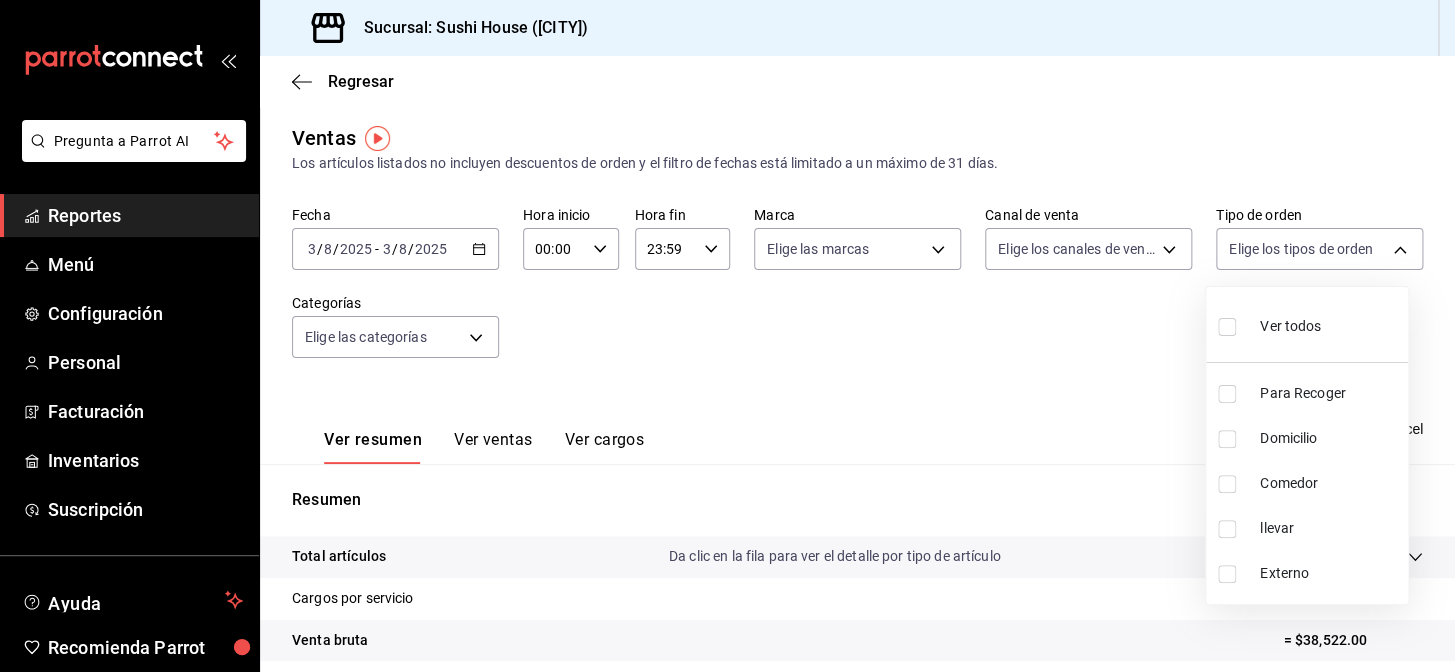 click at bounding box center [727, 336] 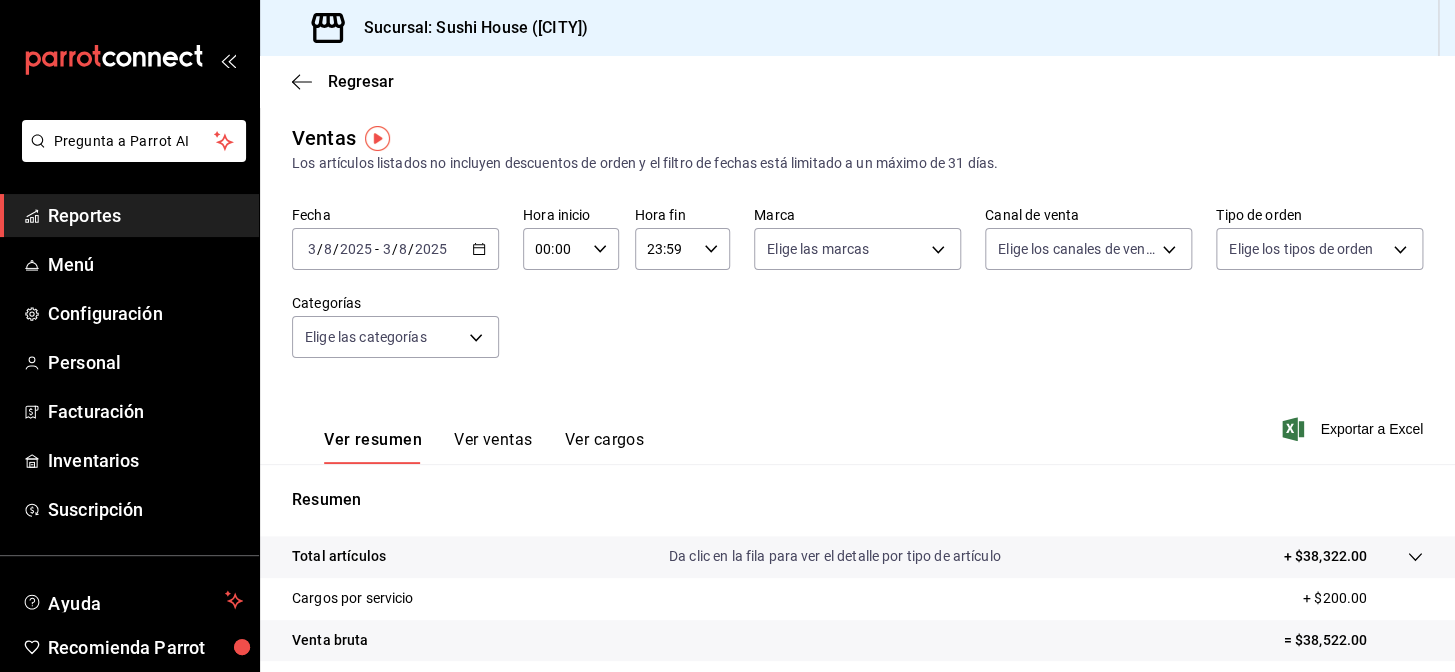 click on "Reportes" at bounding box center [145, 215] 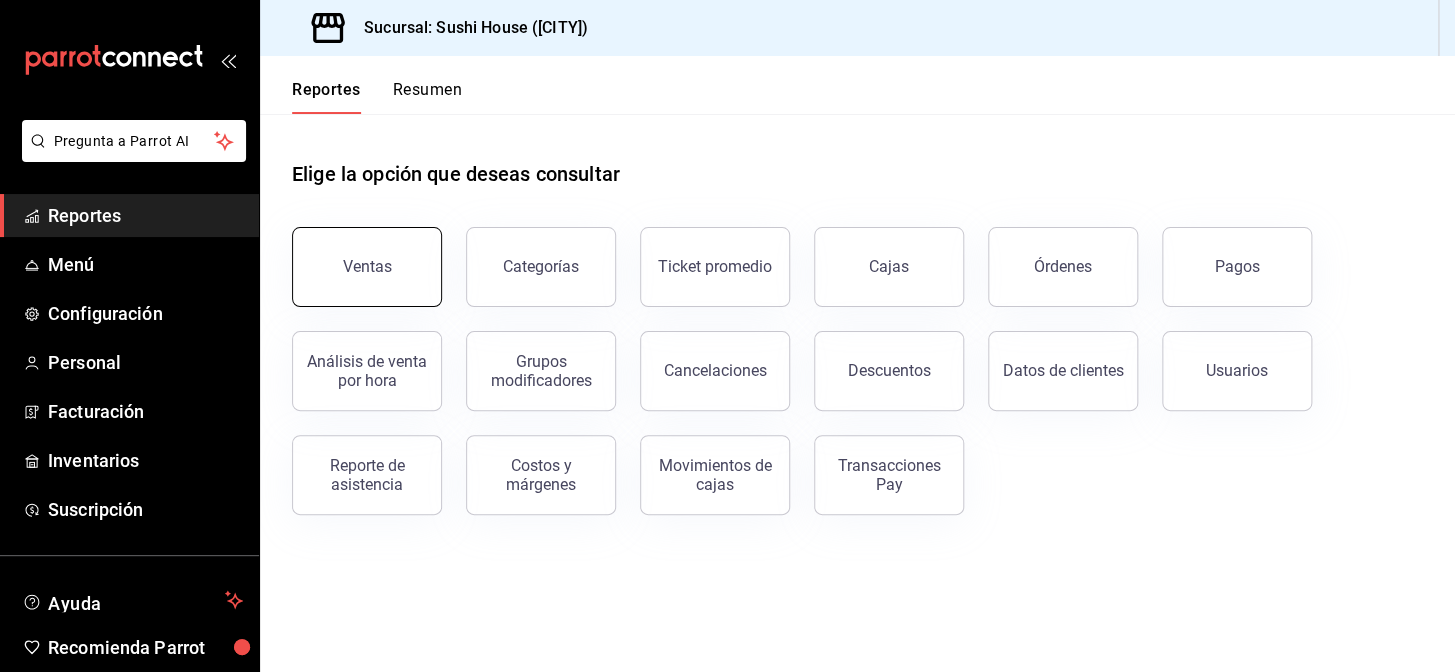 click on "Ventas" at bounding box center (367, 266) 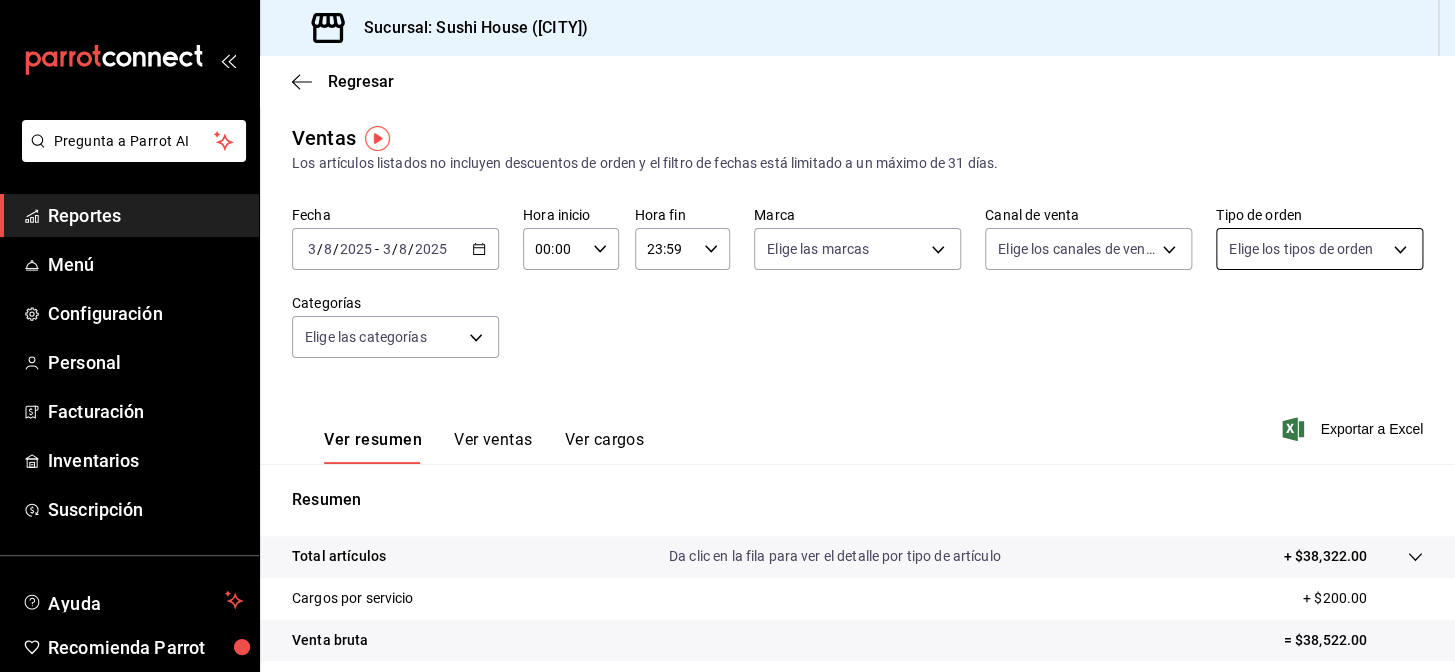 click on "Pregunta a Parrot AI Reportes   Menú   Configuración   Personal   Facturación   Inventarios   Suscripción   Ayuda Recomienda Parrot   Galicia Encargado   Sugerir nueva función   Sucursal: Sushi House (Galicia) Regresar Ventas Los artículos listados no incluyen descuentos de orden y el filtro de fechas está limitado a un máximo de 31 días. Fecha [DATE] [DATE] - [DATE] [DATE] Hora inicio 00:00 Hora inicio Hora fin 23:59 Hora fin Marca Elige las marcas Canal de venta Elige los canales de venta Tipo de orden Elige los tipos de orden Categorías Elige las categorías Ver resumen Ver ventas Ver cargos Exportar a Excel Resumen Total artículos Da clic en la fila para ver el detalle por tipo de artículo + $38,322.00 Cargos por servicio + $200.00 Venta bruta = $38,522.00 Descuentos totales - $4,297.70 Certificados de regalo - $0.00 Venta total = $34,224.30 Impuestos - $4,720.59 Venta neta = $29,503.71 Pregunta a Parrot AI Reportes   Menú   Configuración   Personal   Facturación" at bounding box center [727, 336] 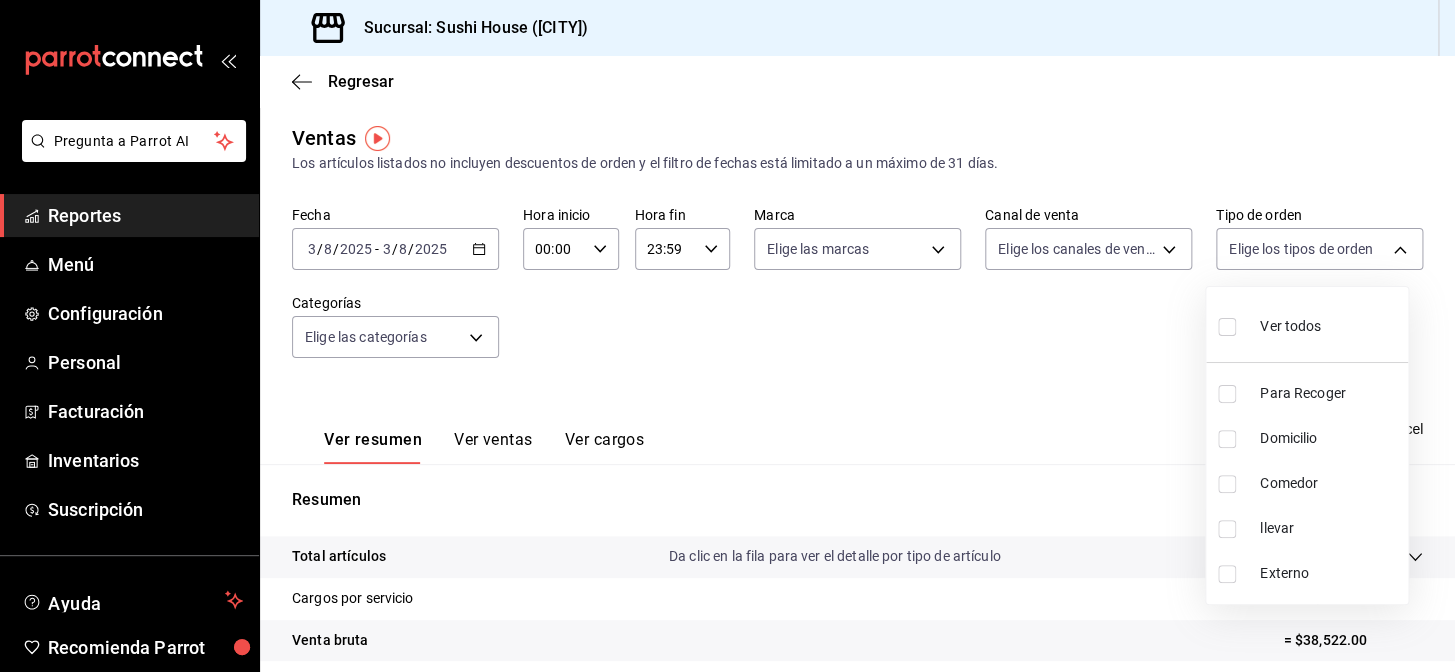 click at bounding box center (727, 336) 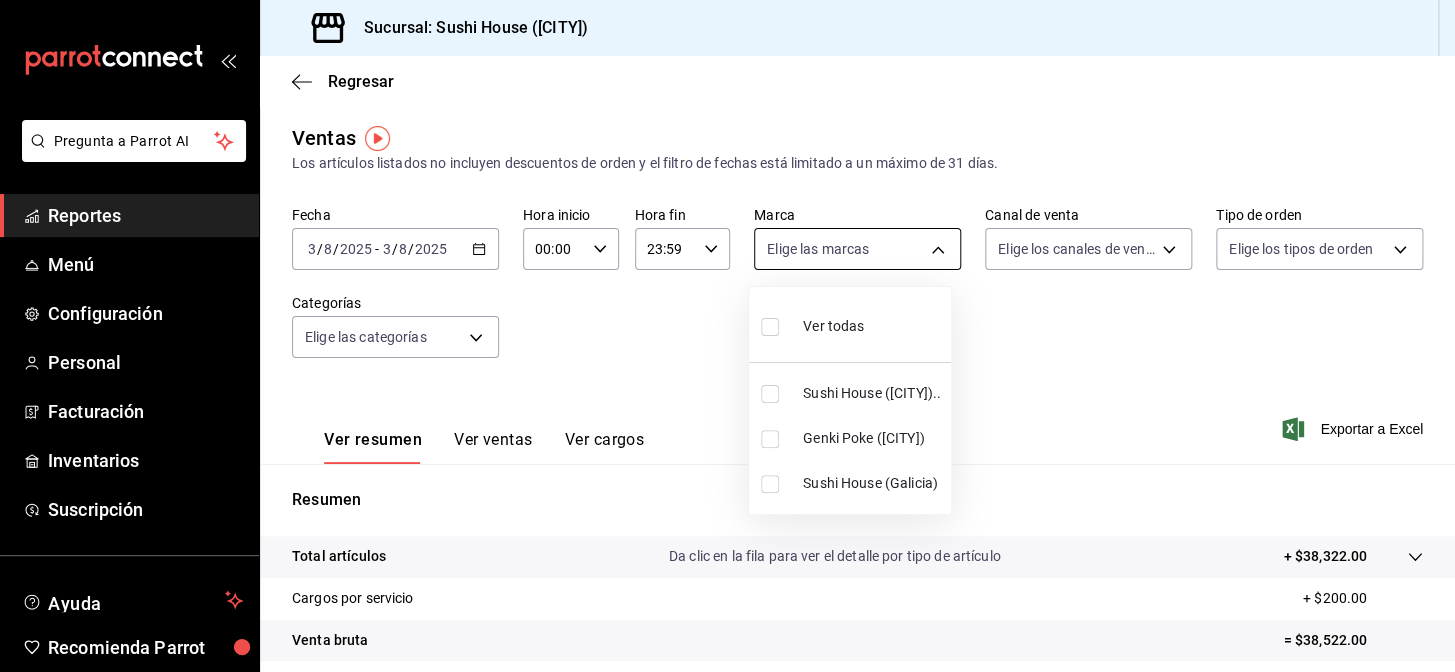 click on "Pregunta a Parrot AI Reportes   Menú   Configuración   Personal   Facturación   Inventarios   Suscripción   Ayuda Recomienda Parrot   Galicia Encargado   Sugerir nueva función   Sucursal: Sushi House (Galicia) Regresar Ventas Los artículos listados no incluyen descuentos de orden y el filtro de fechas está limitado a un máximo de 31 días. Fecha [DATE] [DATE] - [DATE] [DATE] Hora inicio 00:00 Hora inicio Hora fin 23:59 Hora fin Marca Elige las marcas Canal de venta Elige los canales de venta Tipo de orden Elige los tipos de orden Categorías Elige las categorías Ver resumen Ver ventas Ver cargos Exportar a Excel Resumen Total artículos Da clic en la fila para ver el detalle por tipo de artículo + $38,322.00 Cargos por servicio + $200.00 Venta bruta = $38,522.00 Descuentos totales - $4,297.70 Certificados de regalo - $0.00 Venta total = $34,224.30 Impuestos - $4,720.59 Venta neta = $29,503.71 Pregunta a Parrot AI Reportes   Menú   Configuración   Personal   Facturación" at bounding box center (727, 336) 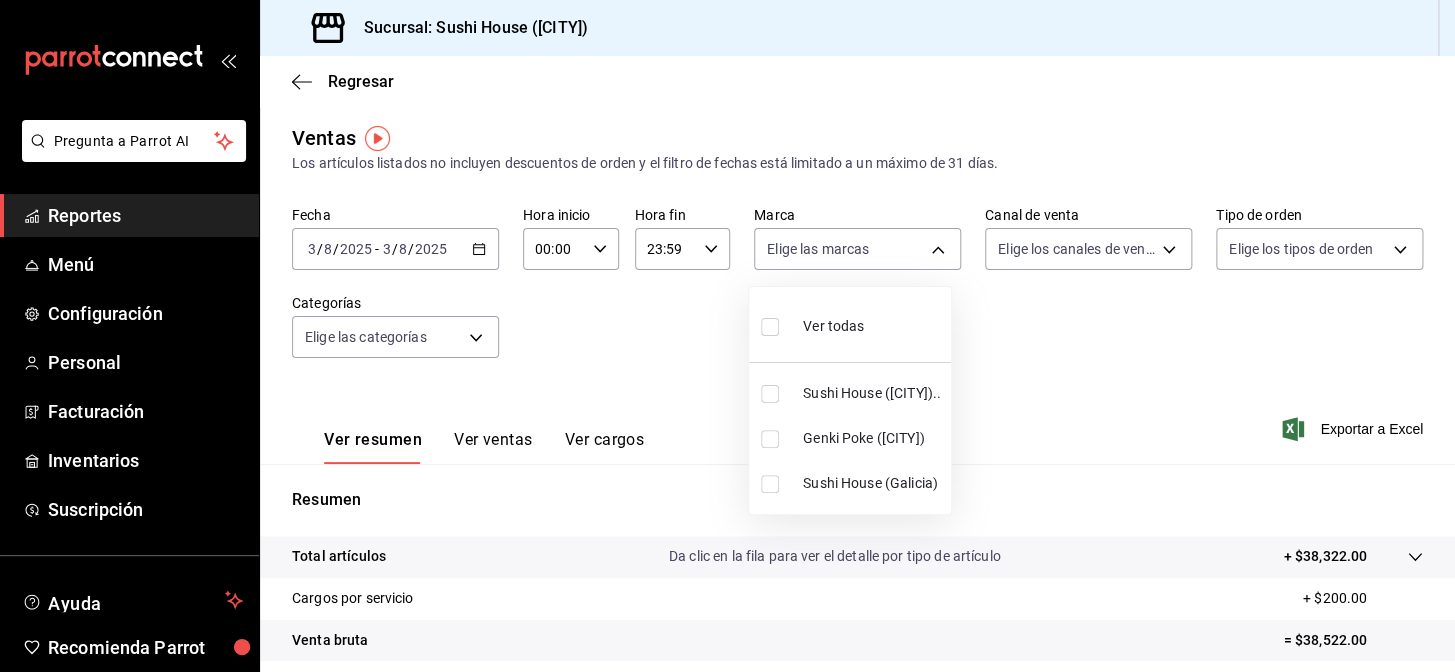click at bounding box center [770, 439] 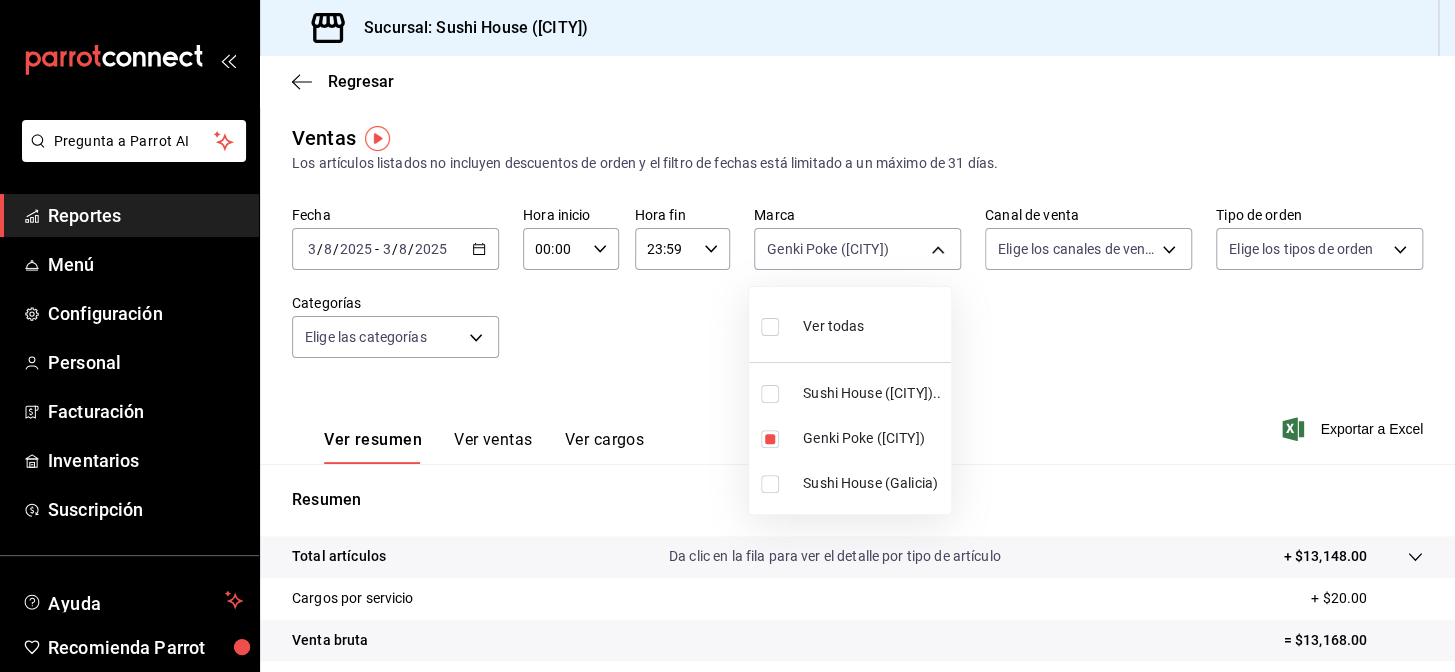 click at bounding box center (727, 336) 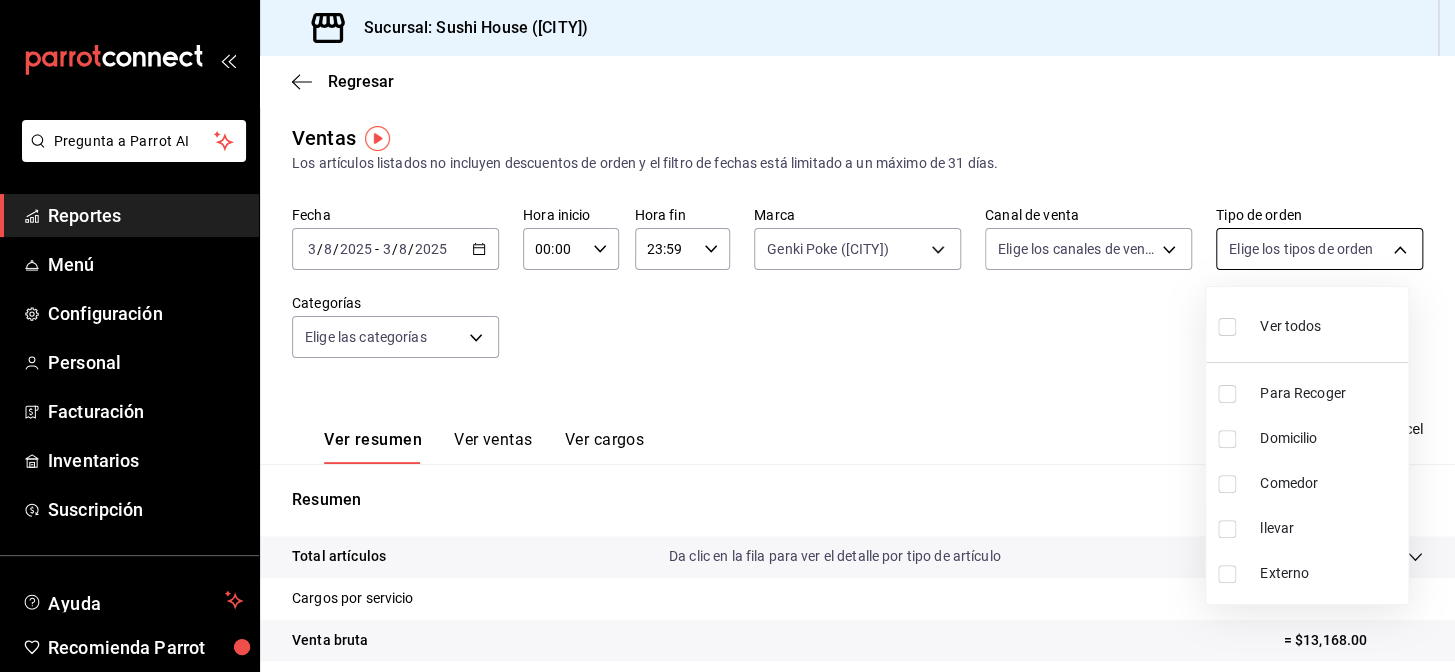 click on "Pregunta a Parrot AI Reportes   Menú   Configuración   Personal   Facturación   Inventarios   Suscripción   Ayuda Recomienda Parrot   Galicia Encargado   Sugerir nueva función   Sucursal: Sushi House (Galicia) Regresar Ventas Los artículos listados no incluyen descuentos de orden y el filtro de fechas está limitado a un máximo de 31 días. Fecha [DATE] [DATE] - [DATE] [DATE] Hora inicio 00:00 Hora inicio Hora fin 23:59 Hora fin Marca Genki Poke (GALICIA) 74f618c1-62af-4f1c-9f59-932c5bb3cccb Canal de venta Elige los canales de venta Tipo de orden Elige los tipos de orden Categorías Elige las categorías Ver resumen Ver ventas Ver cargos Exportar a Excel Resumen Total artículos Da clic en la fila para ver el detalle por tipo de artículo + $13,148.00 Cargos por servicio + $20.00 Venta bruta = $13,168.00 Descuentos totales - $1,698.10 Certificados de regalo - $0.00 Venta total = $11,469.90 Impuestos - $1,582.06 Venta neta = $9,887.84 Pregunta a Parrot AI Reportes   Menú" at bounding box center [727, 336] 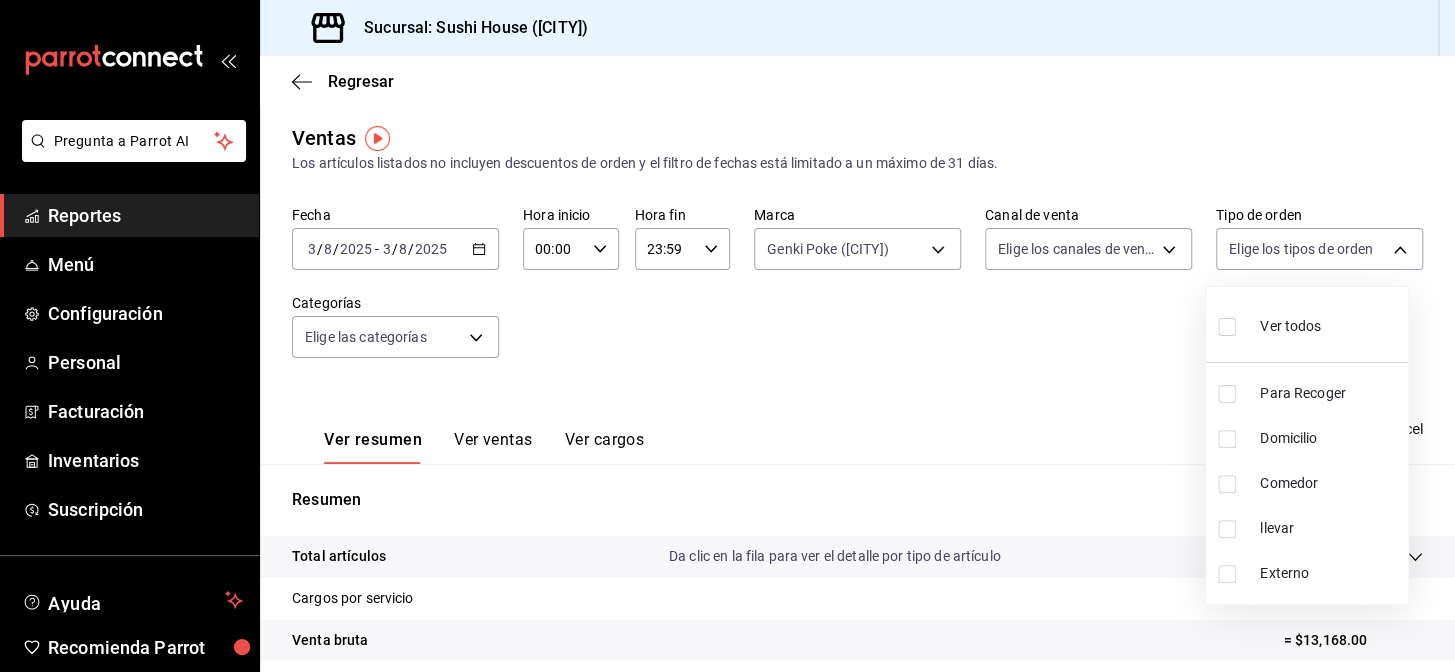 click at bounding box center (727, 336) 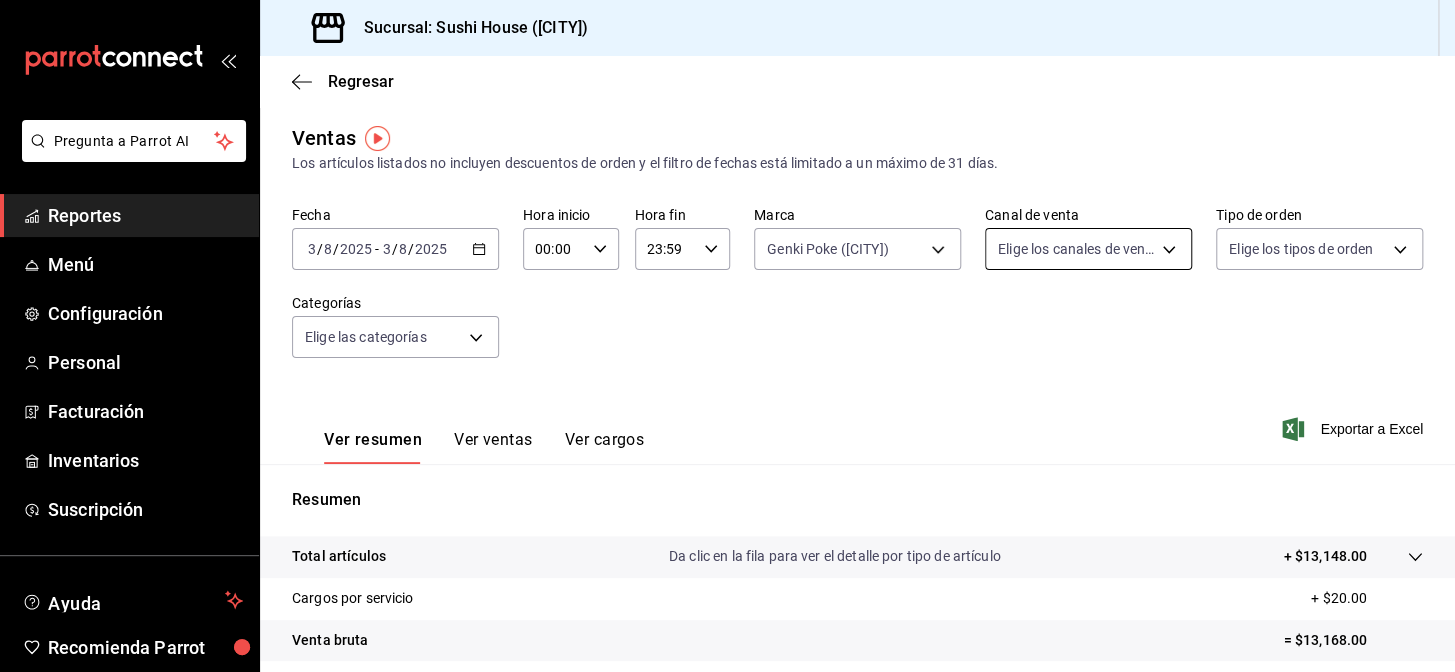 click on "Pregunta a Parrot AI Reportes   Menú   Configuración   Personal   Facturación   Inventarios   Suscripción   Ayuda Recomienda Parrot   Galicia Encargado   Sugerir nueva función   Sucursal: Sushi House (Galicia) Regresar Ventas Los artículos listados no incluyen descuentos de orden y el filtro de fechas está limitado a un máximo de 31 días. Fecha [DATE] [DATE] - [DATE] [DATE] Hora inicio 00:00 Hora inicio Hora fin 23:59 Hora fin Marca Genki Poke (GALICIA) 74f618c1-62af-4f1c-9f59-932c5bb3cccb Canal de venta Elige los canales de venta Tipo de orden Elige los tipos de orden Categorías Elige las categorías Ver resumen Ver ventas Ver cargos Exportar a Excel Resumen Total artículos Da clic en la fila para ver el detalle por tipo de artículo + $13,148.00 Cargos por servicio + $20.00 Venta bruta = $13,168.00 Descuentos totales - $1,698.10 Certificados de regalo - $0.00 Venta total = $11,469.90 Impuestos - $1,582.06 Venta neta = $9,887.84 Pregunta a Parrot AI Reportes   Menú" at bounding box center (727, 336) 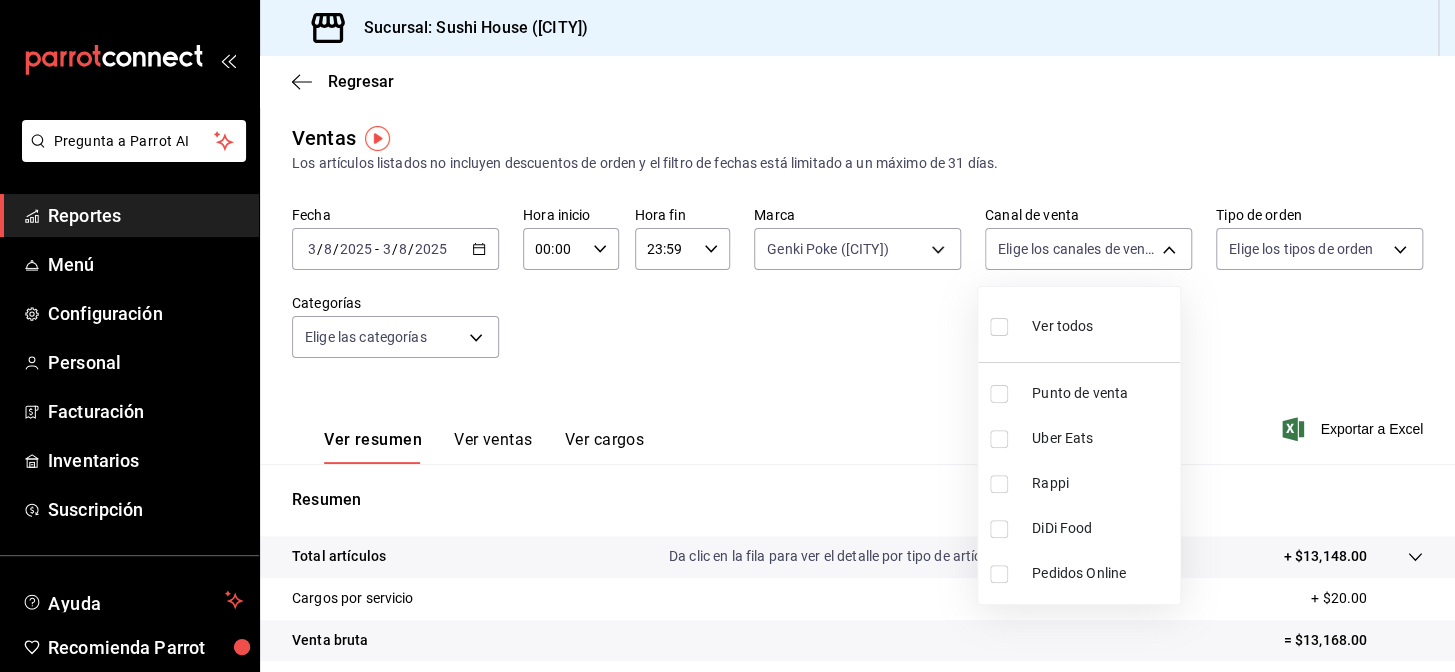 click at bounding box center [999, 439] 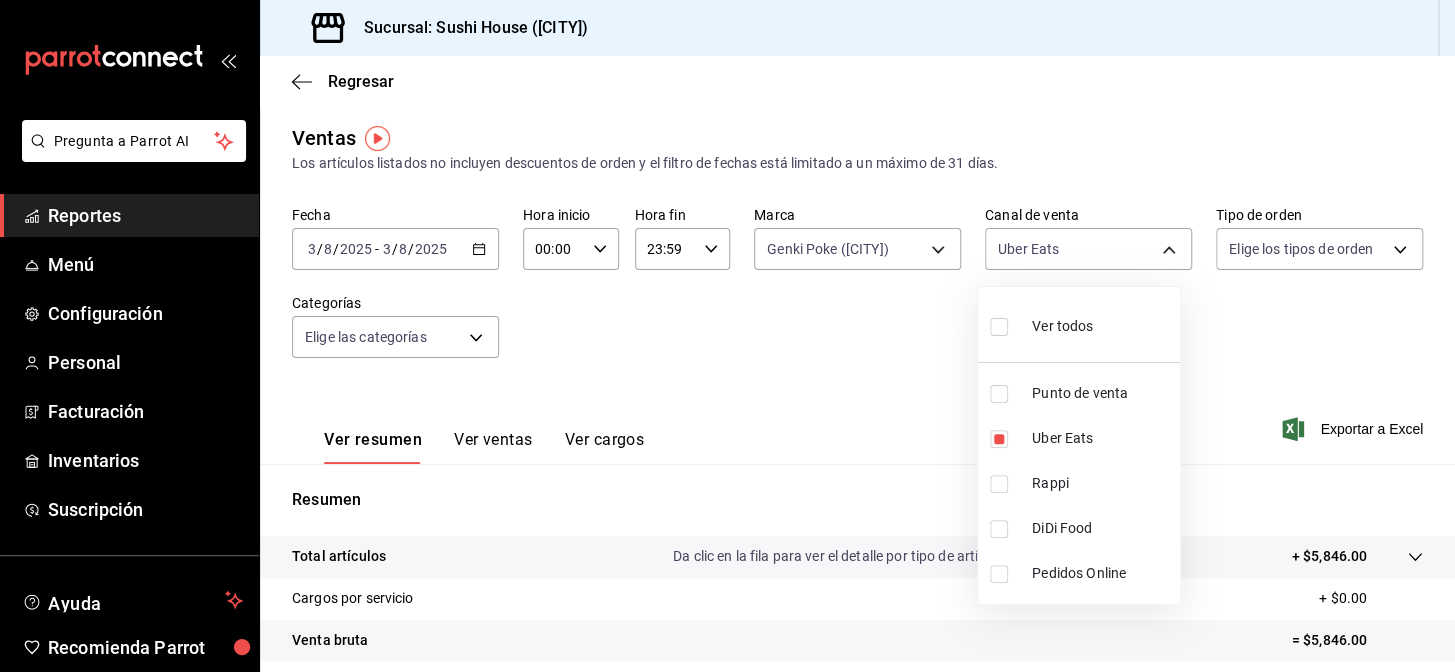 click at bounding box center [727, 336] 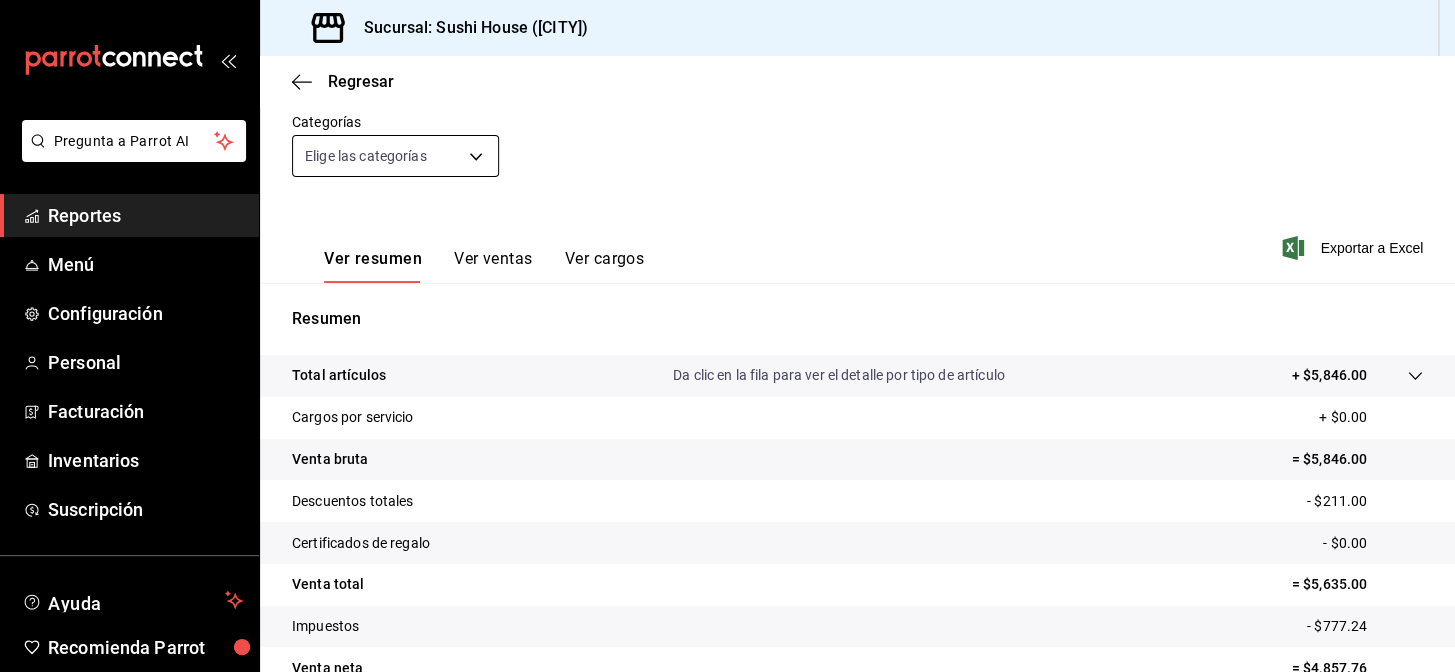 scroll, scrollTop: 0, scrollLeft: 0, axis: both 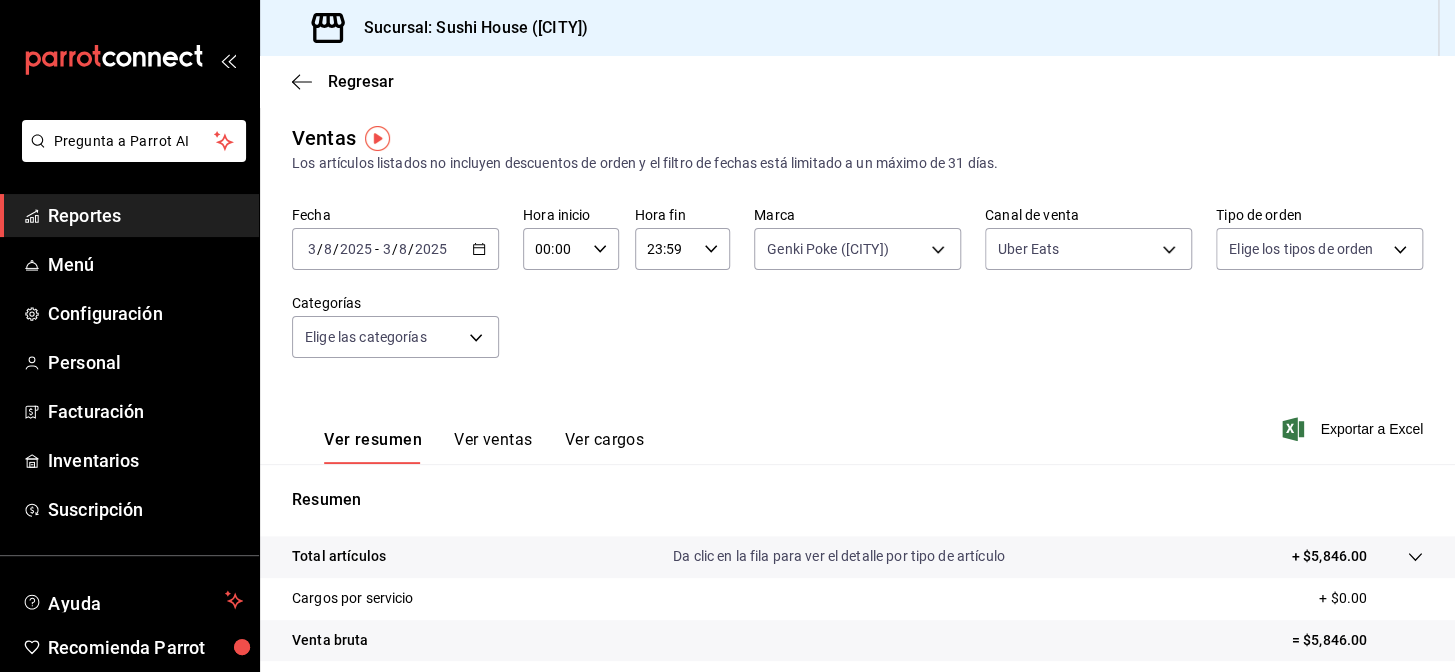 click on "Reportes" at bounding box center (145, 215) 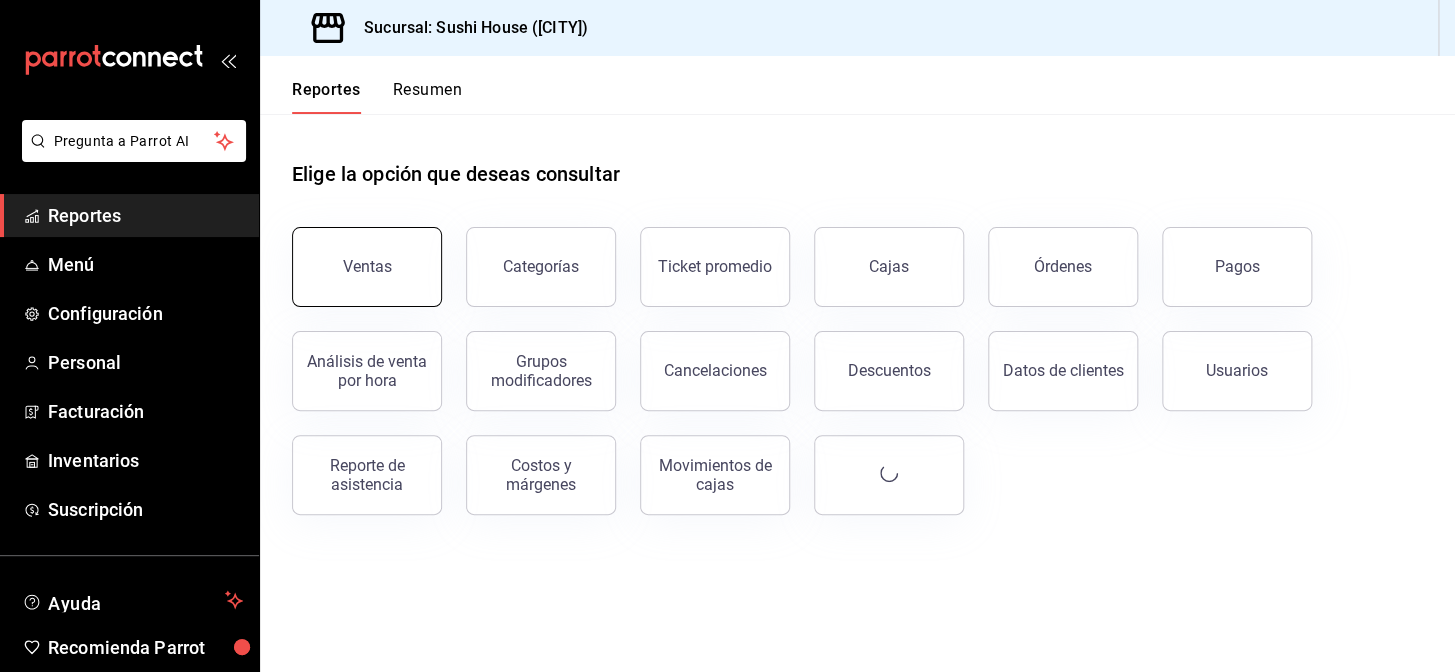 click on "Ventas" at bounding box center (367, 267) 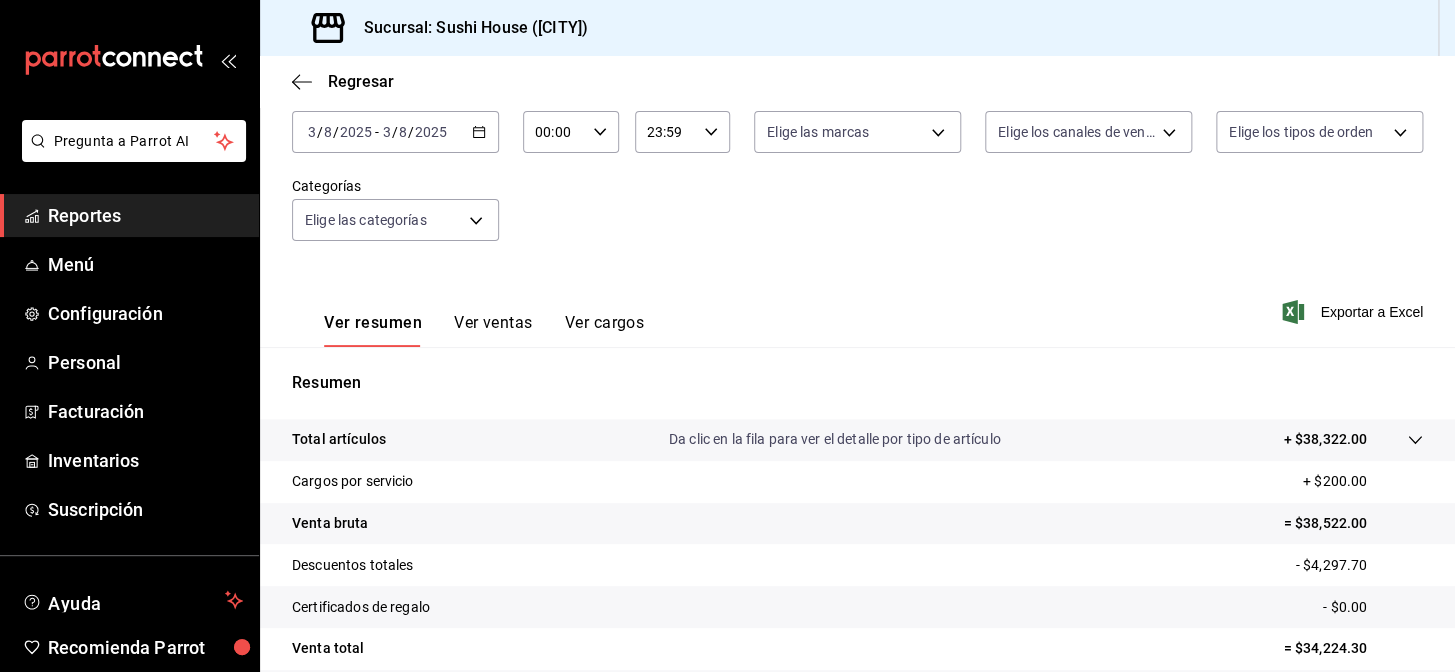 scroll, scrollTop: 0, scrollLeft: 0, axis: both 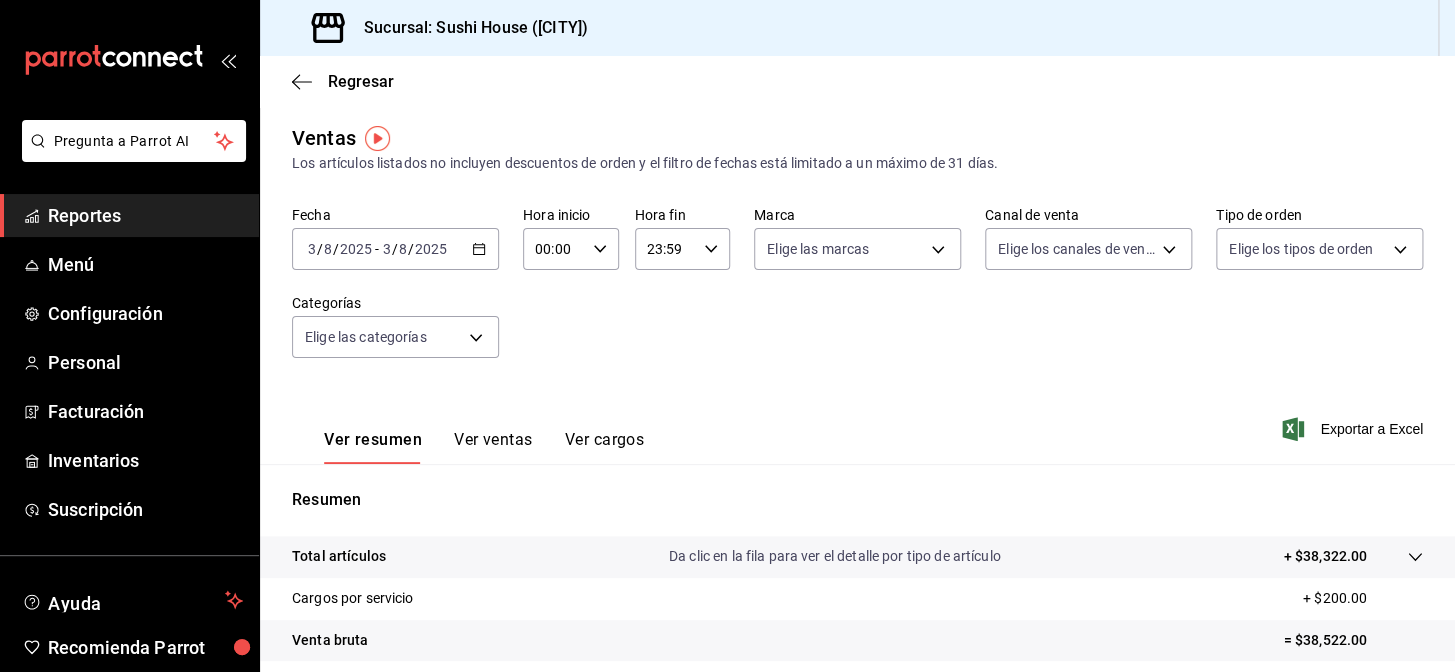 click on "Reportes" at bounding box center [145, 215] 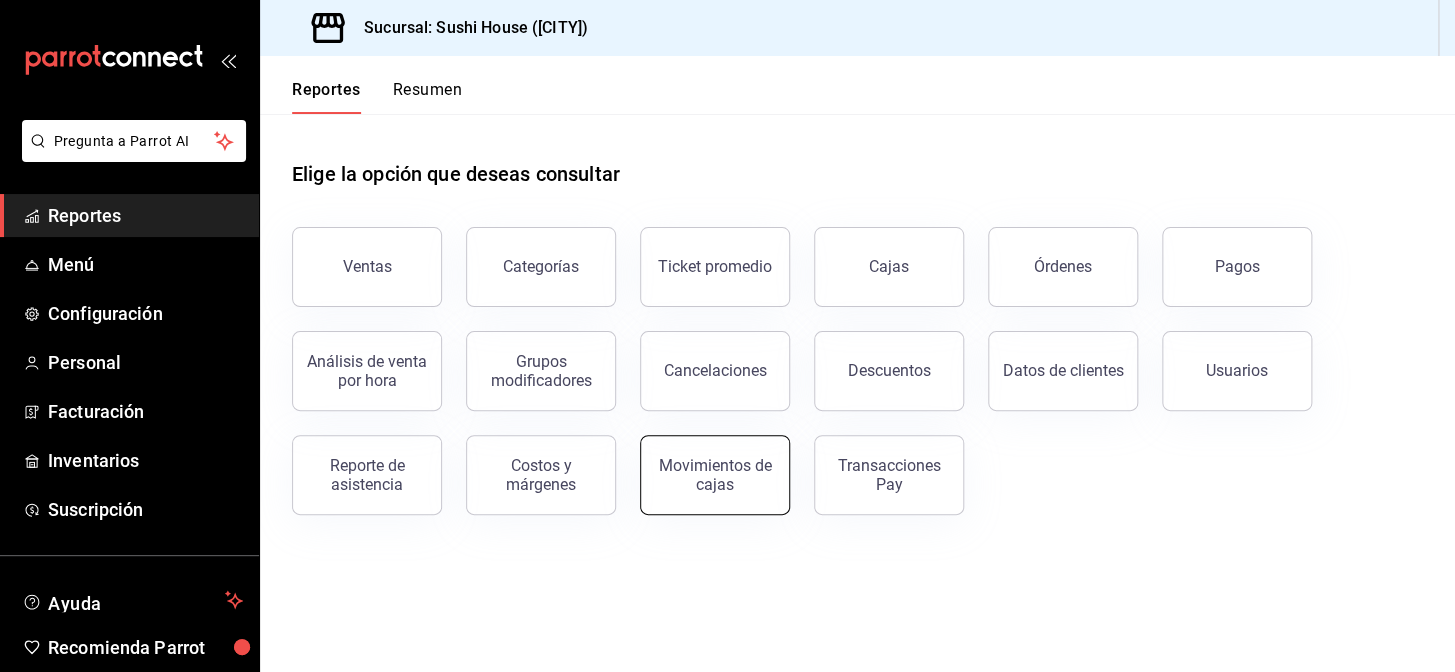 click on "Movimientos de cajas" at bounding box center [715, 475] 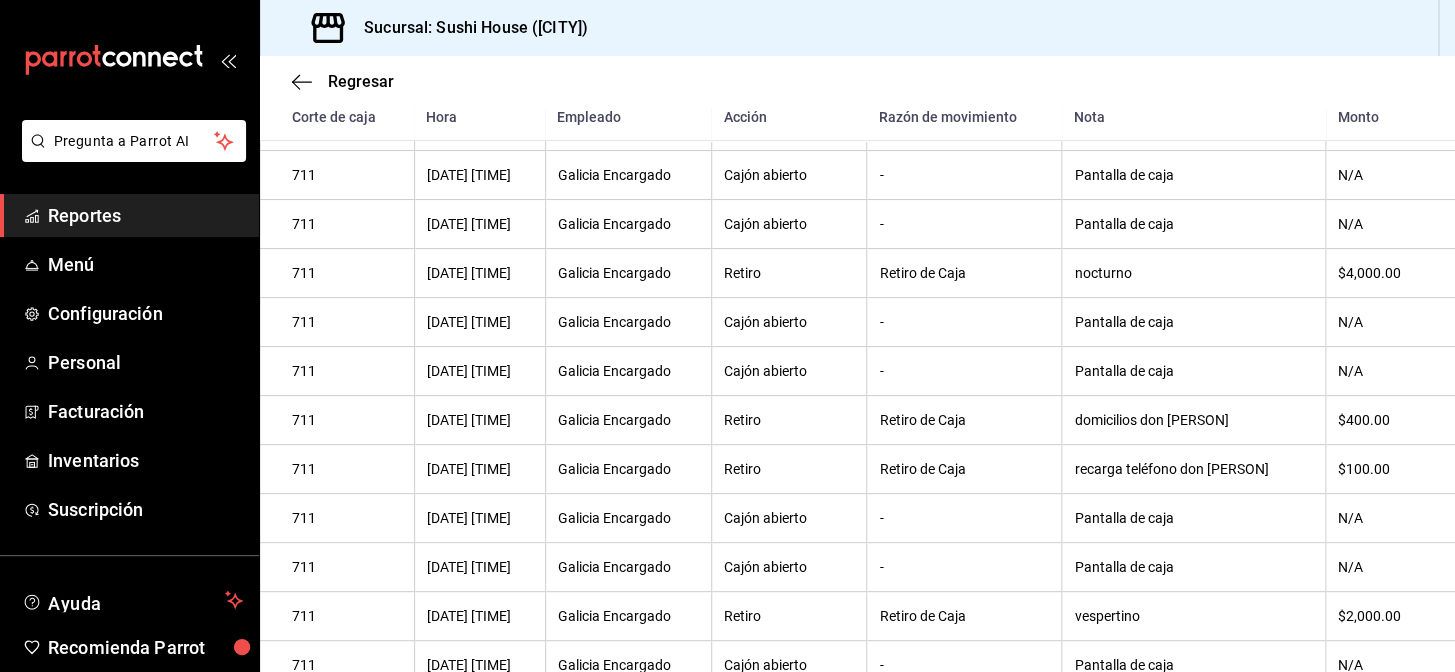 scroll, scrollTop: 552, scrollLeft: 0, axis: vertical 